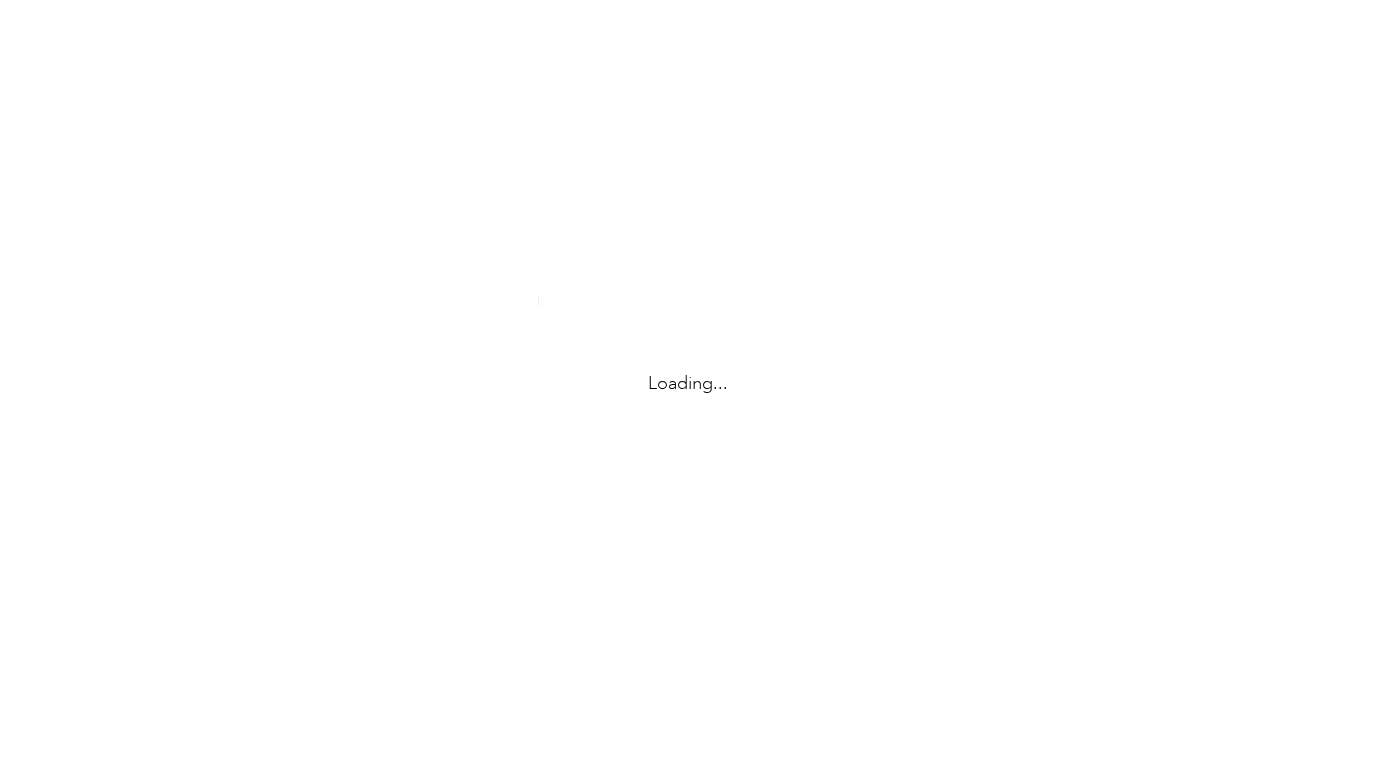 scroll, scrollTop: 0, scrollLeft: 0, axis: both 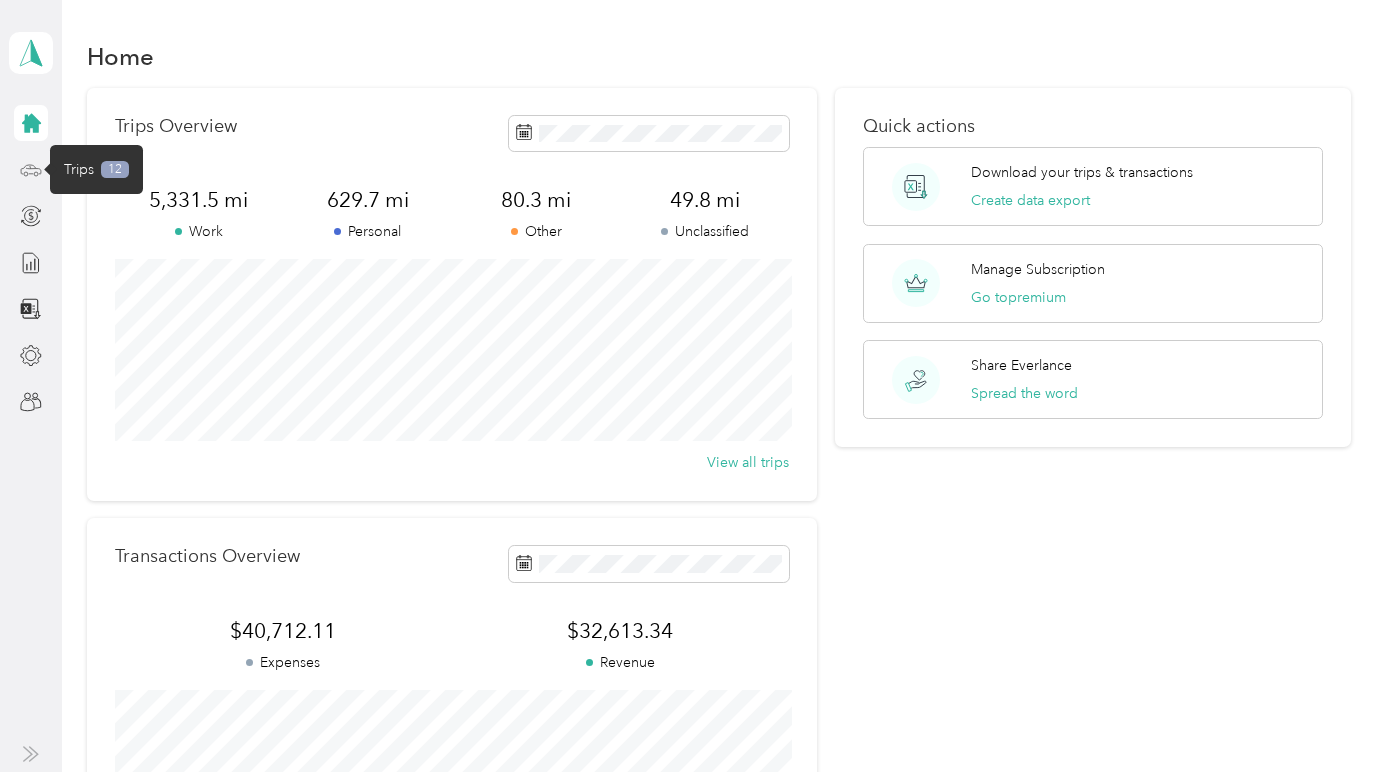 click 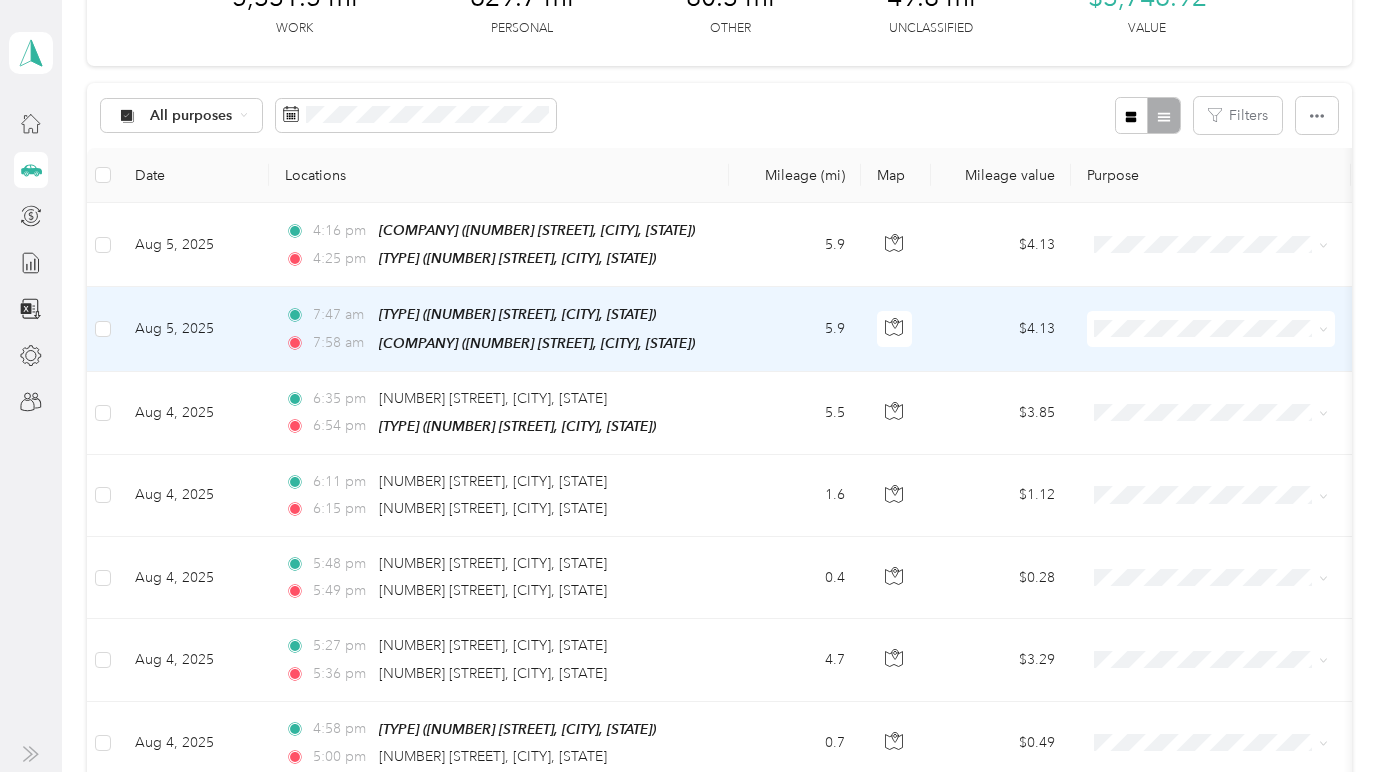 scroll, scrollTop: 139, scrollLeft: 0, axis: vertical 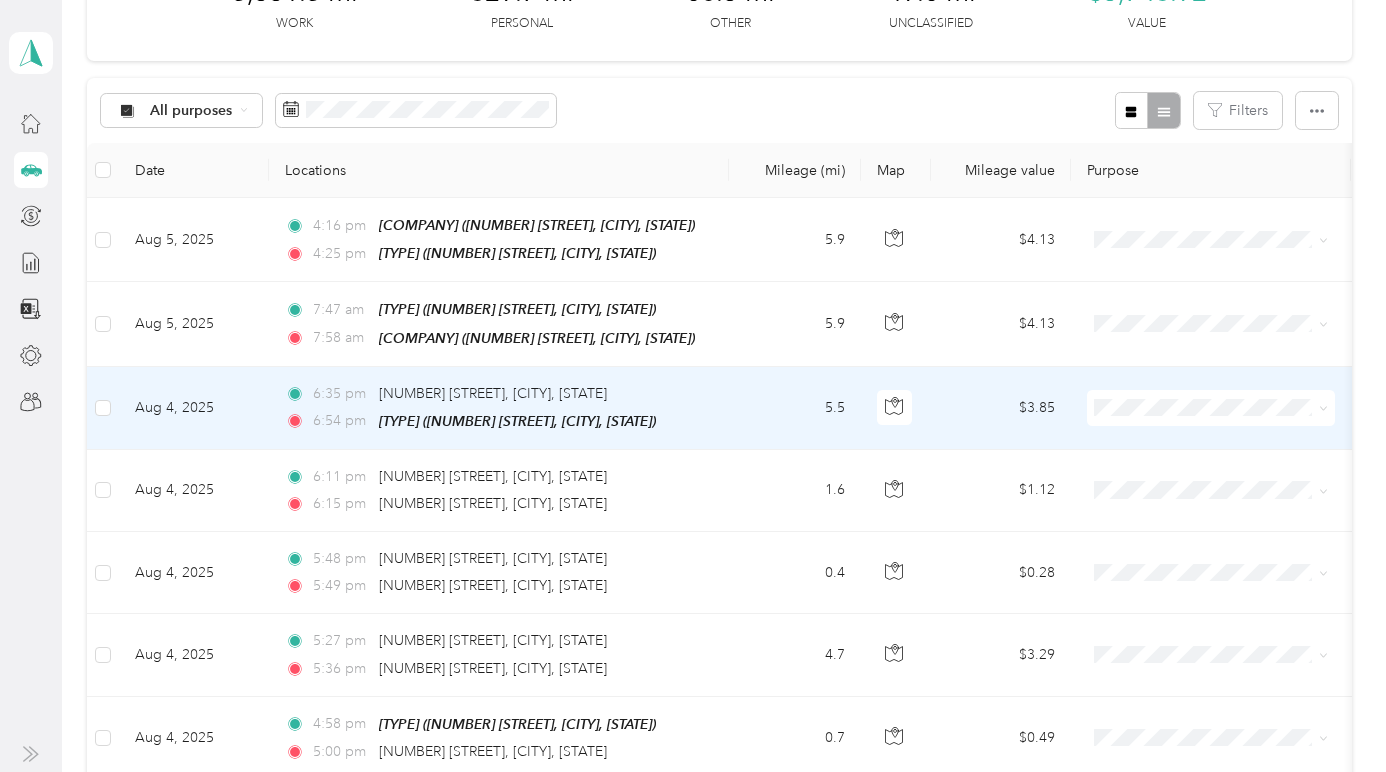 click on "5.5" at bounding box center [795, 408] 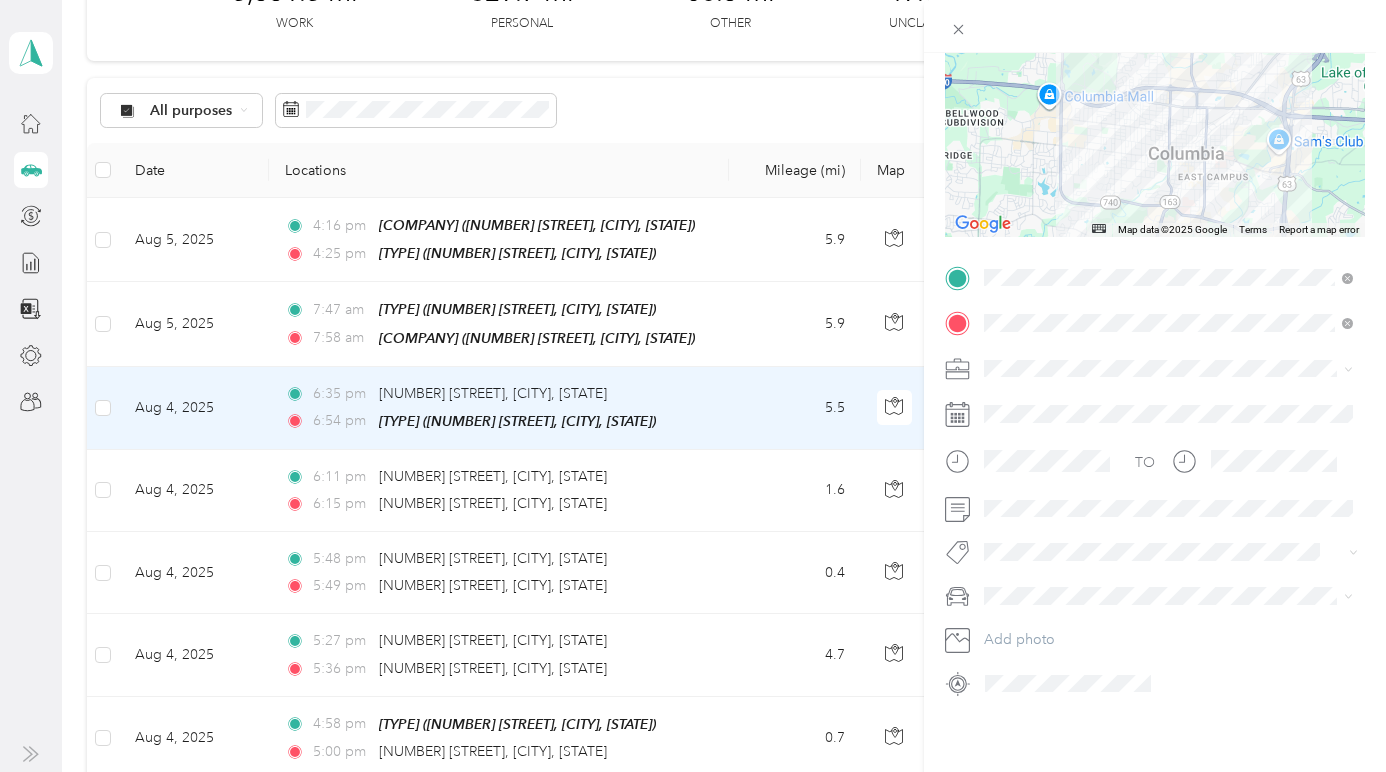 scroll, scrollTop: 222, scrollLeft: 0, axis: vertical 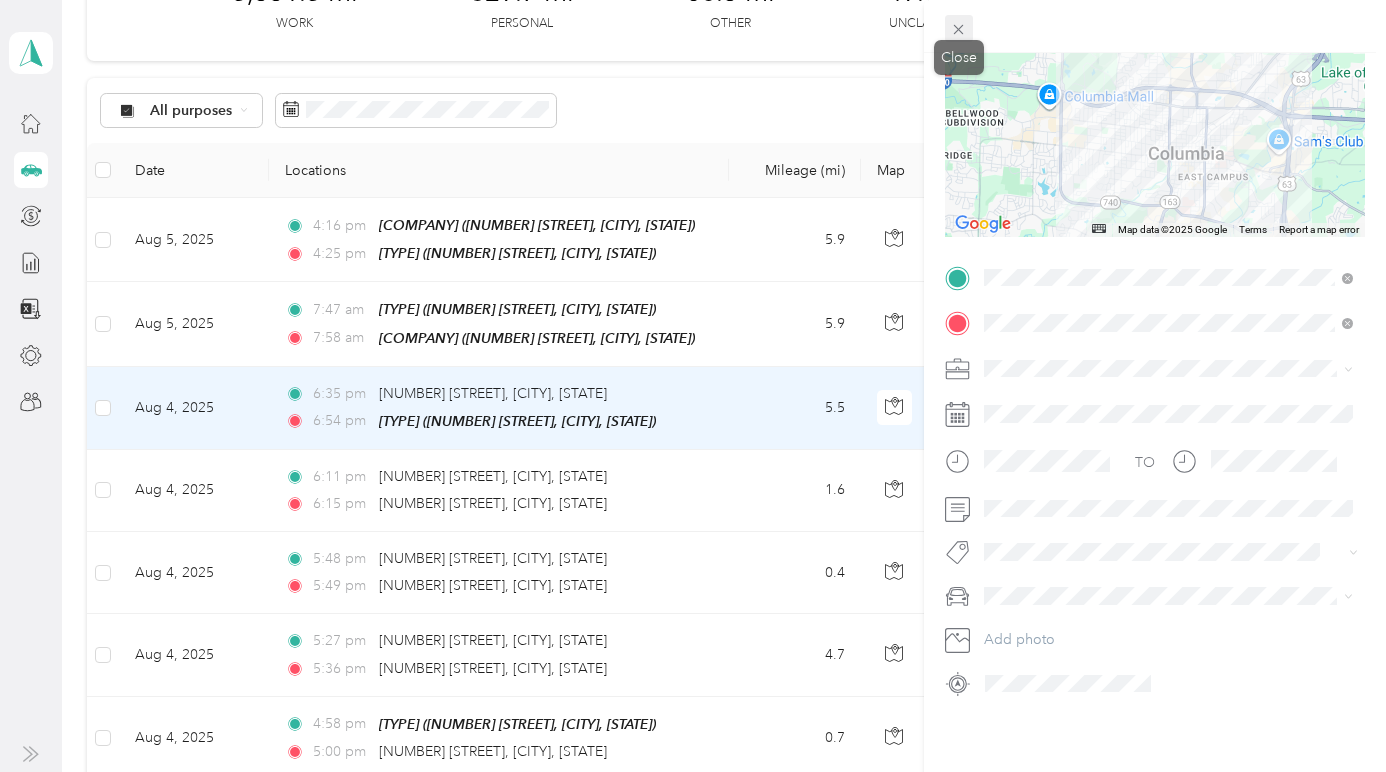 click 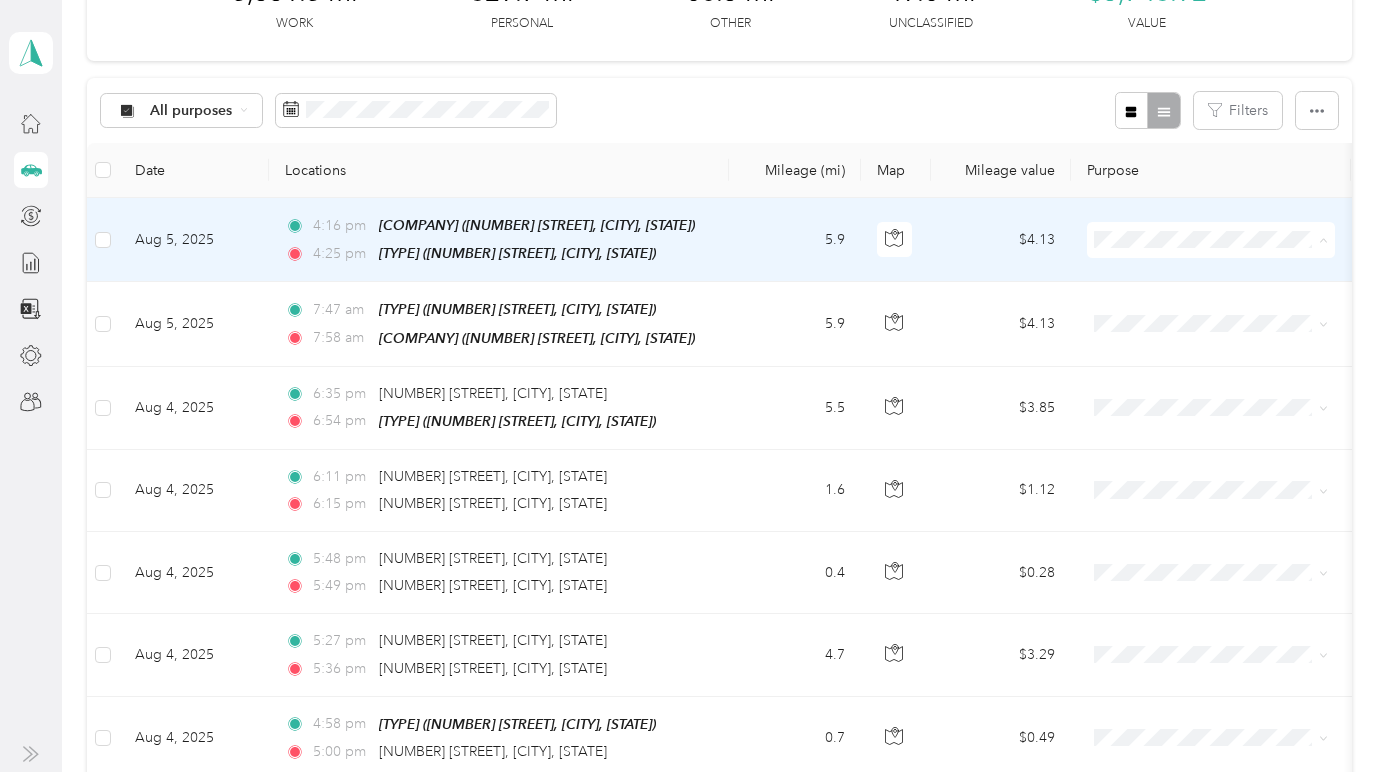 click on "Real Estate" at bounding box center [1228, 520] 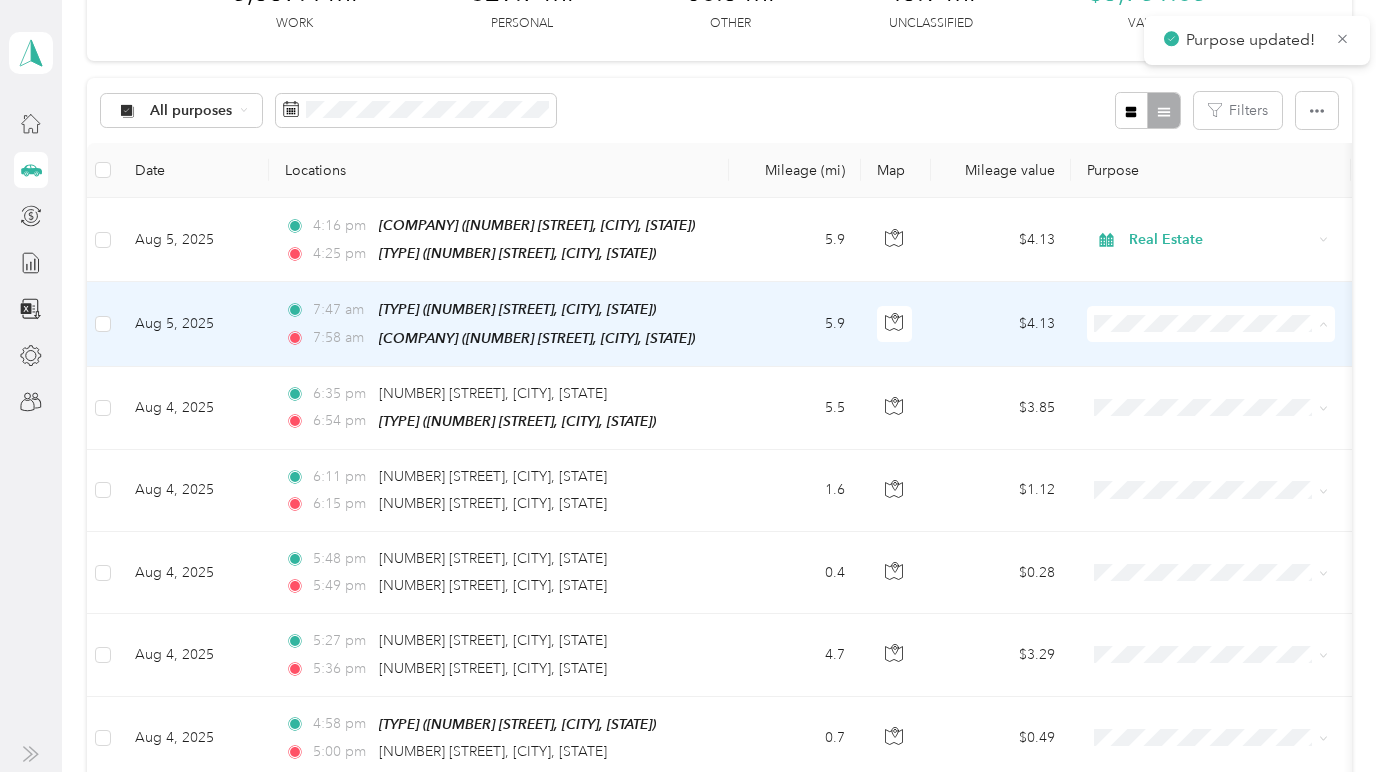 click on "[COMPANY]" at bounding box center (1228, 427) 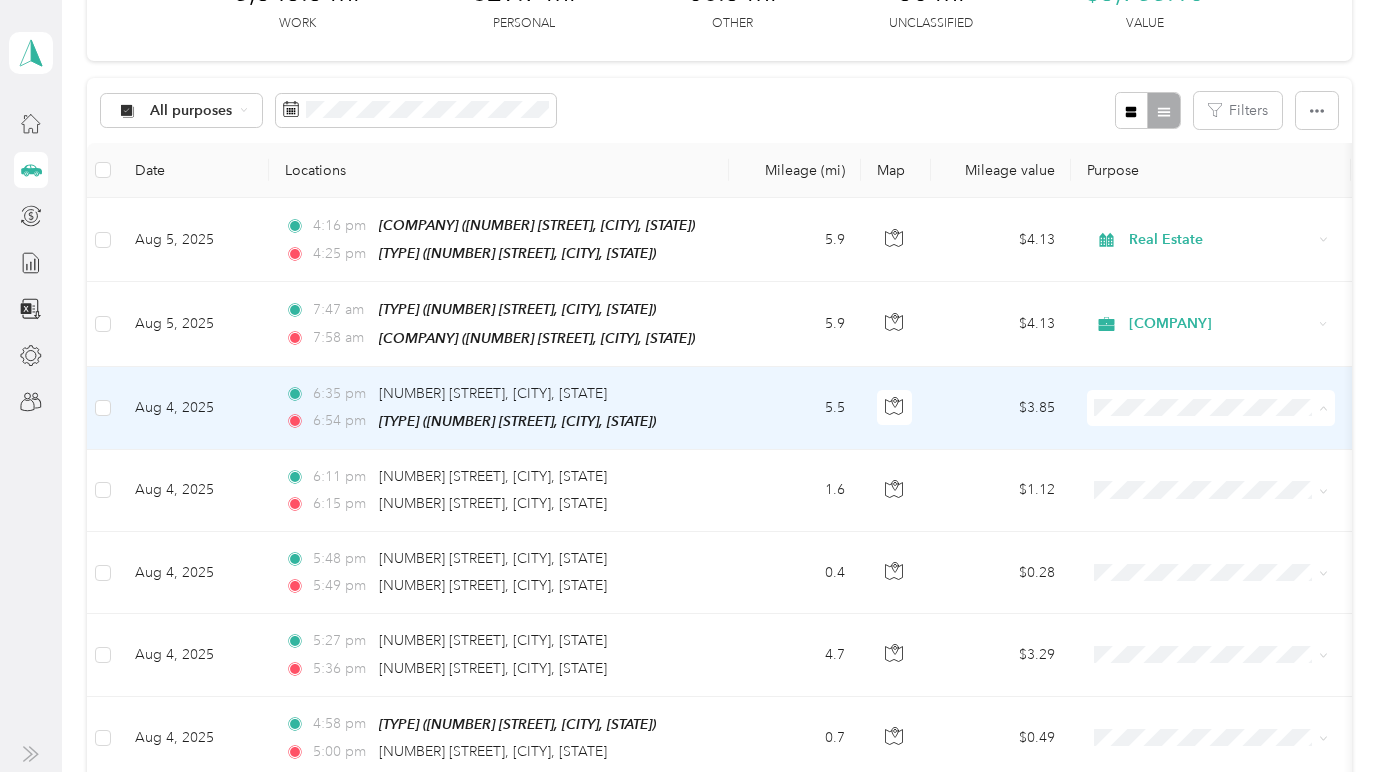 click on "Real Estate" at bounding box center (1228, 684) 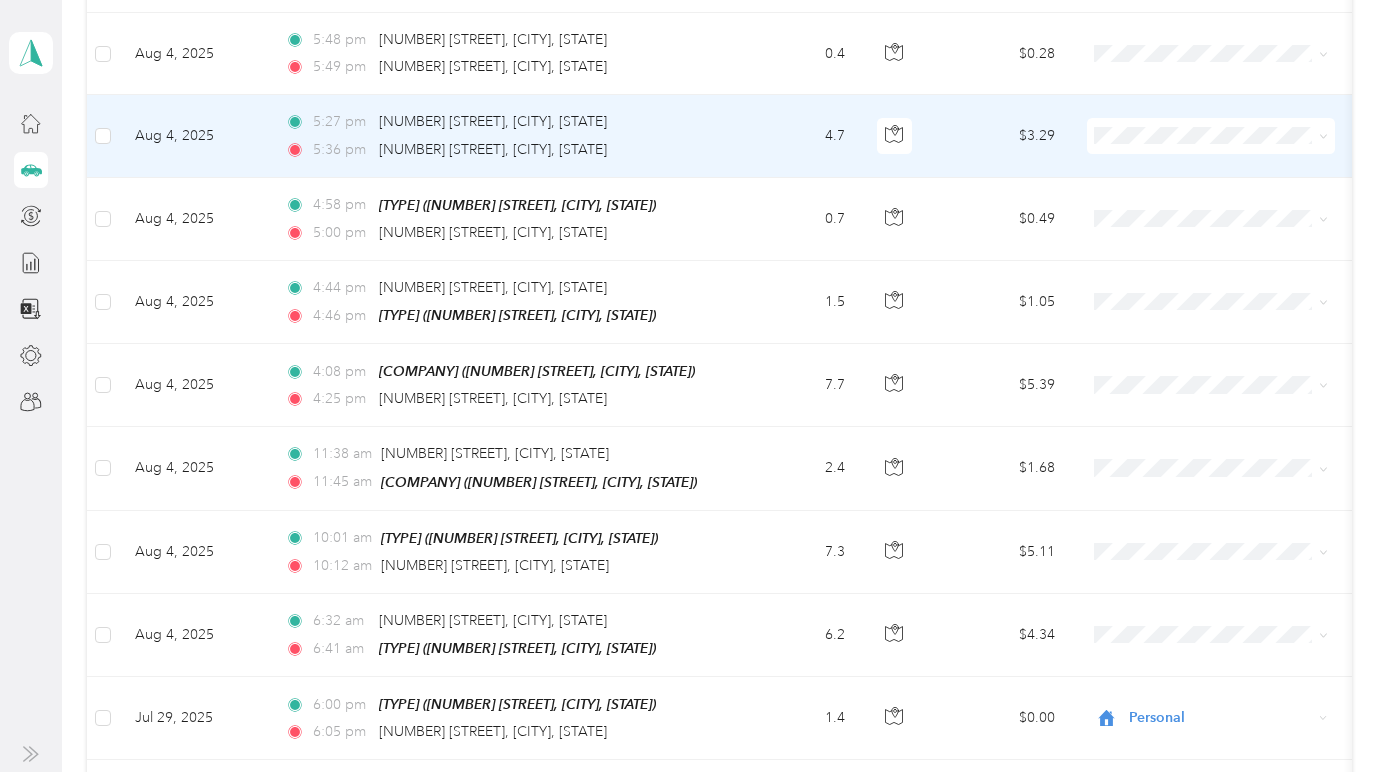 scroll, scrollTop: 673, scrollLeft: 0, axis: vertical 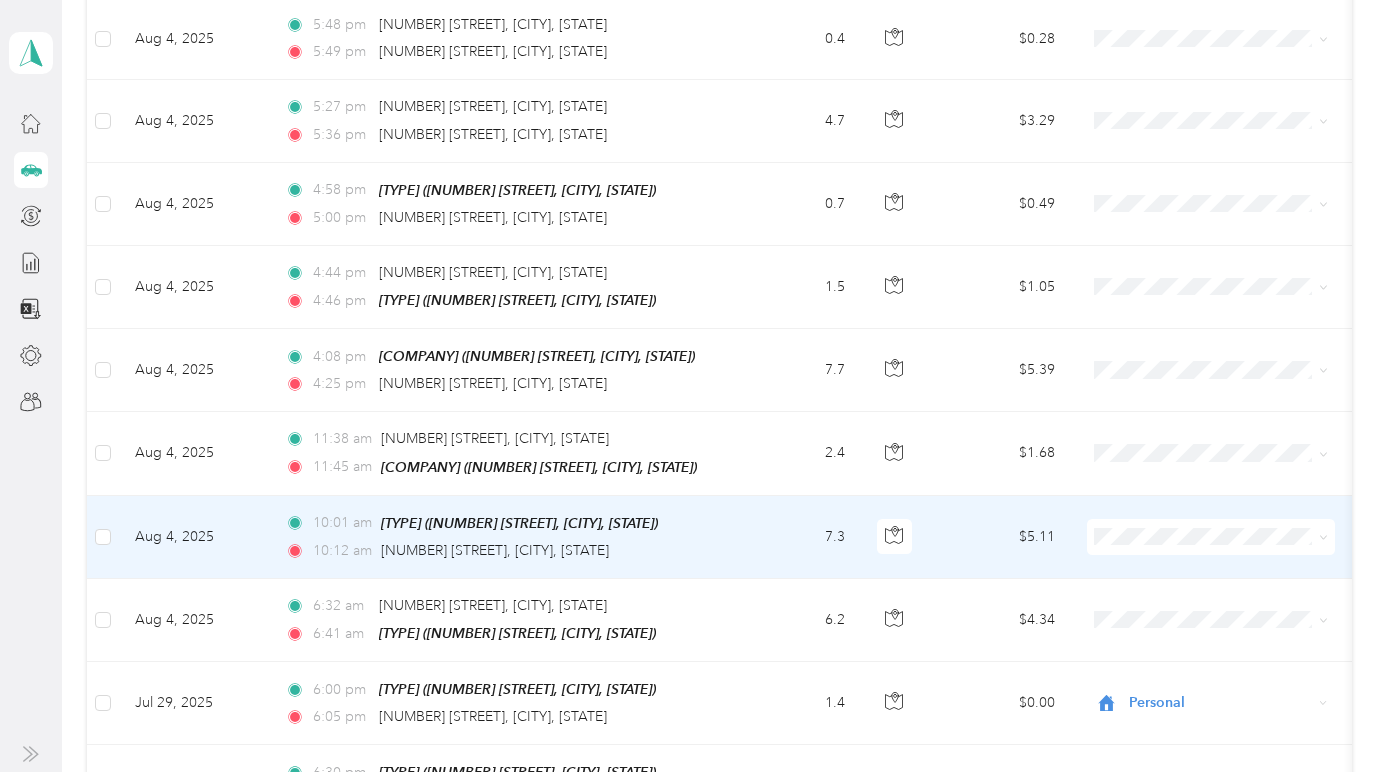 click on "Medical" at bounding box center [1211, 344] 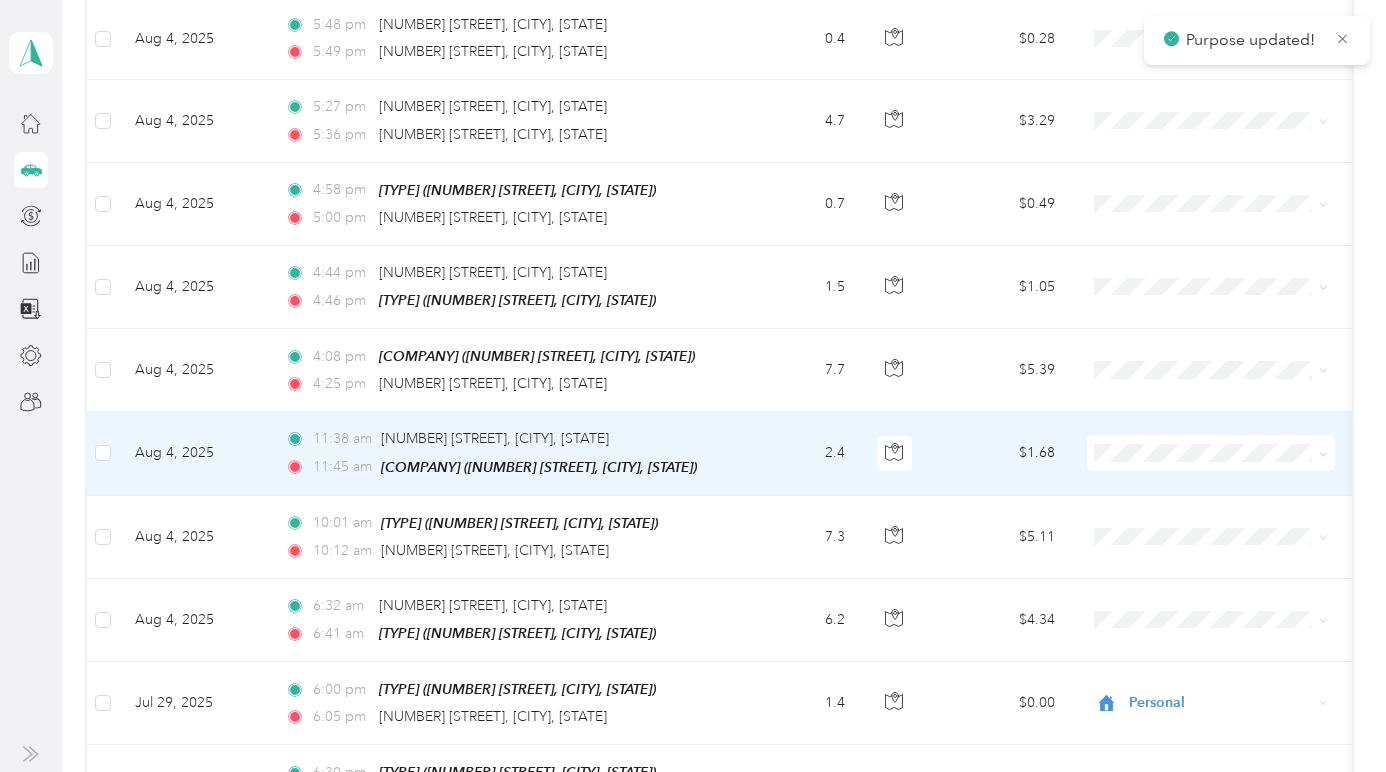 click at bounding box center [1211, 453] 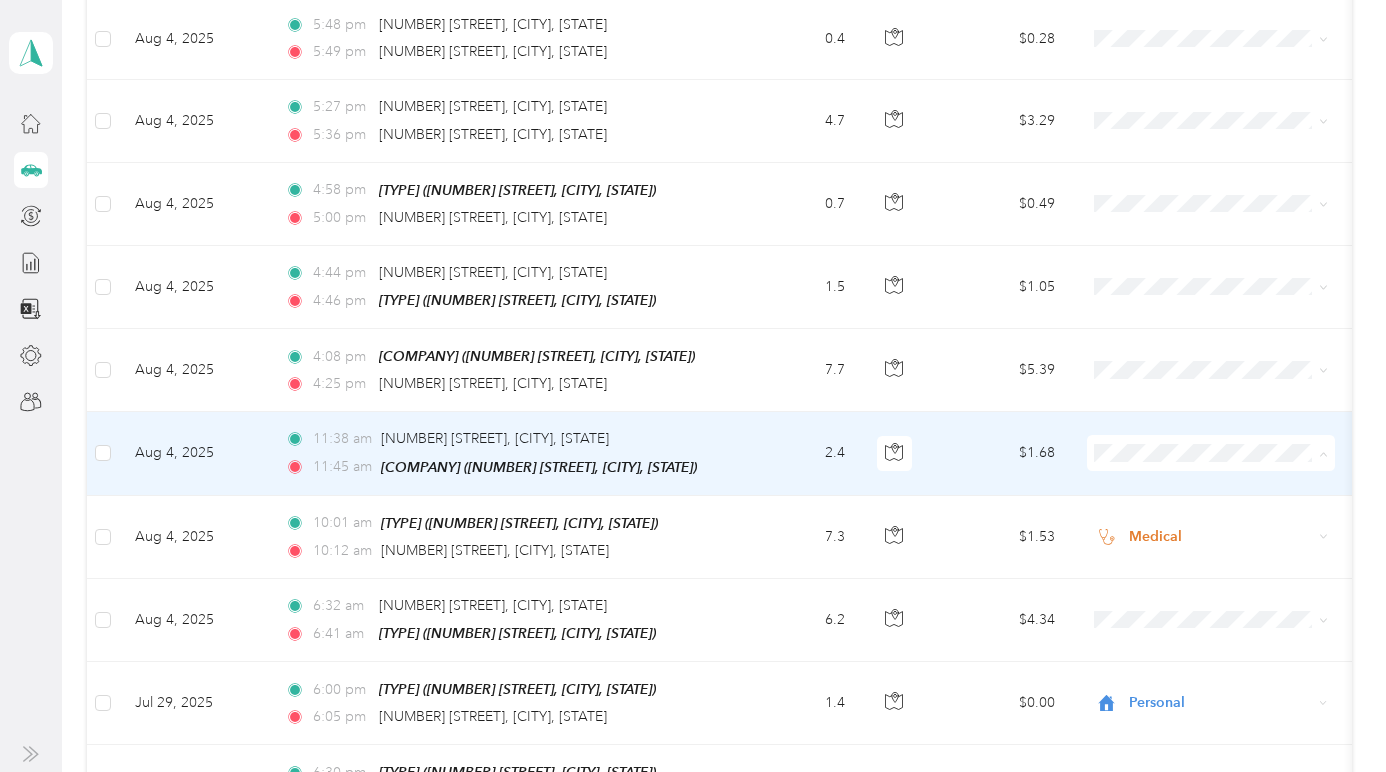 click on "[COMPANY]" at bounding box center [1228, 551] 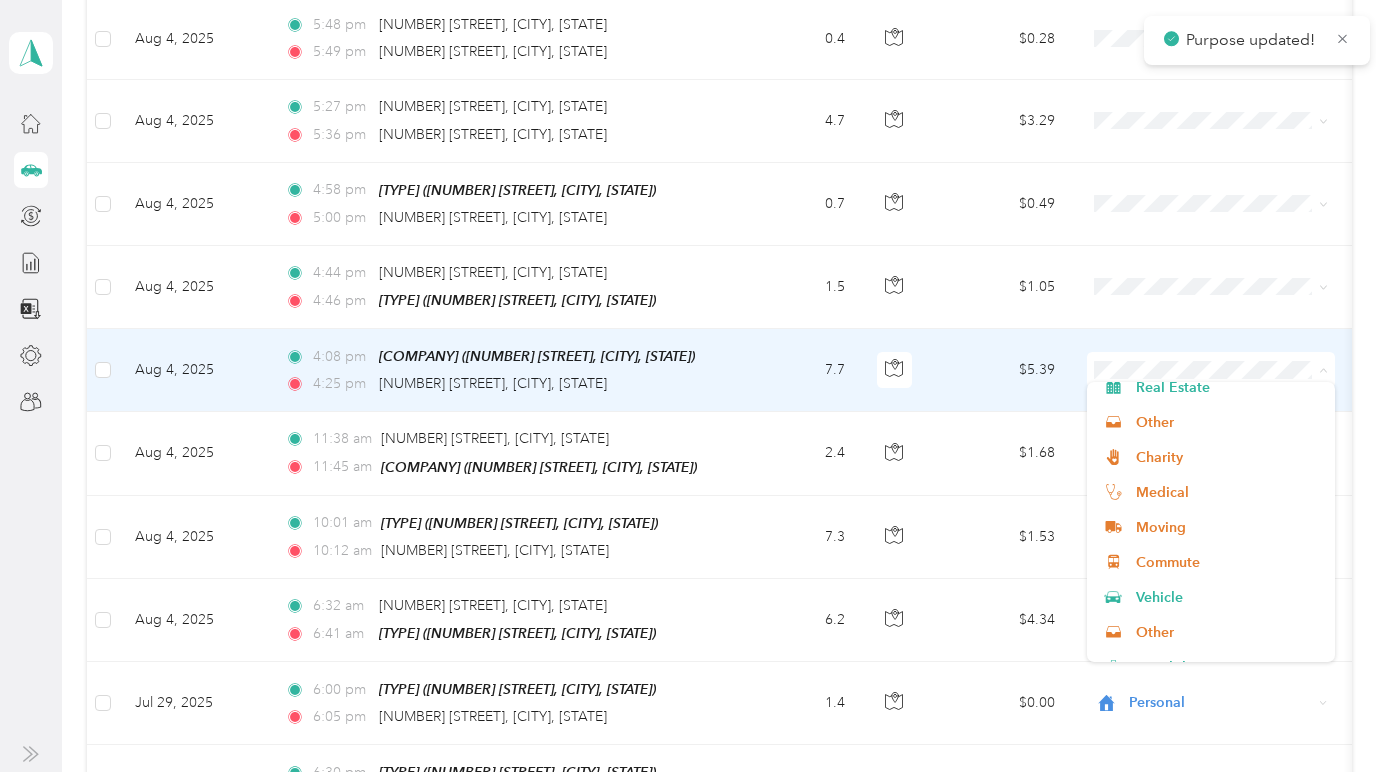 scroll, scrollTop: 262, scrollLeft: 0, axis: vertical 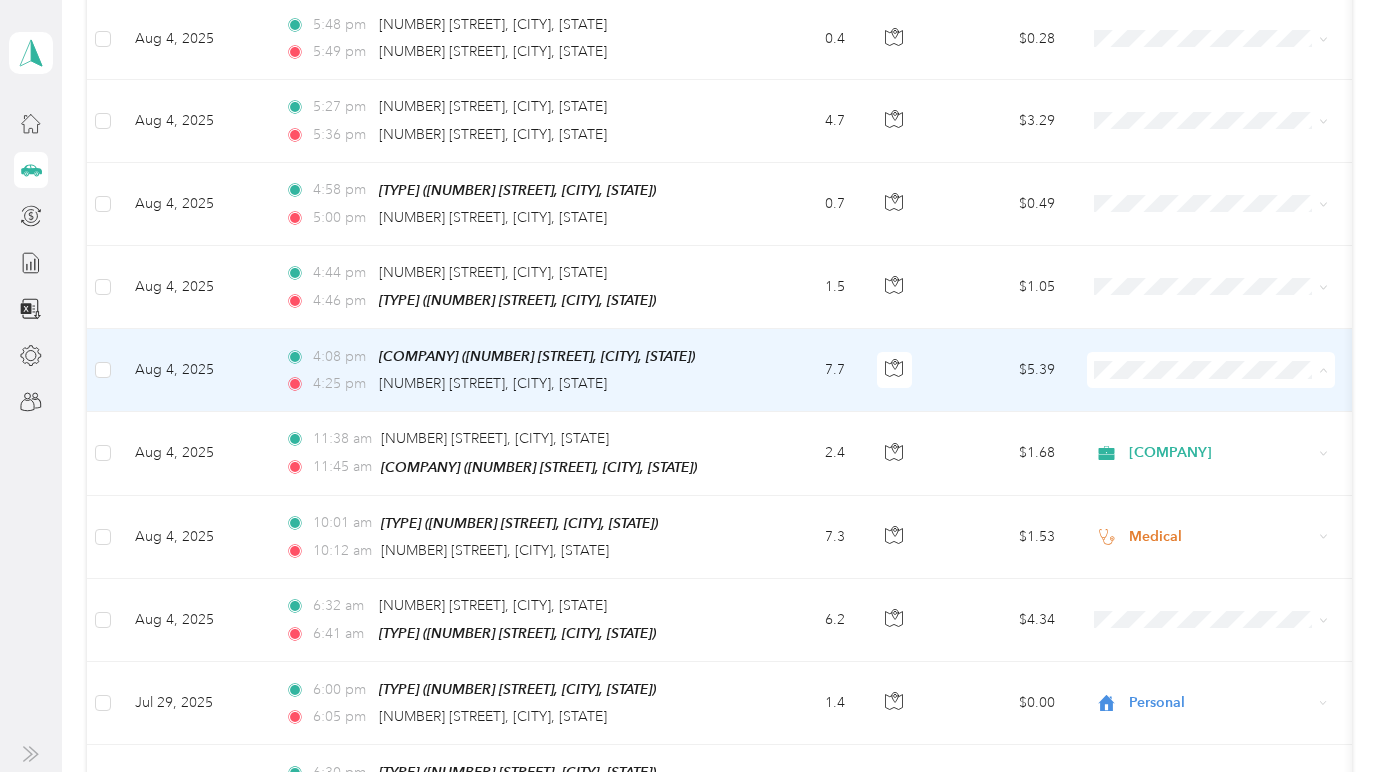 click on "Medical" at bounding box center [1228, 487] 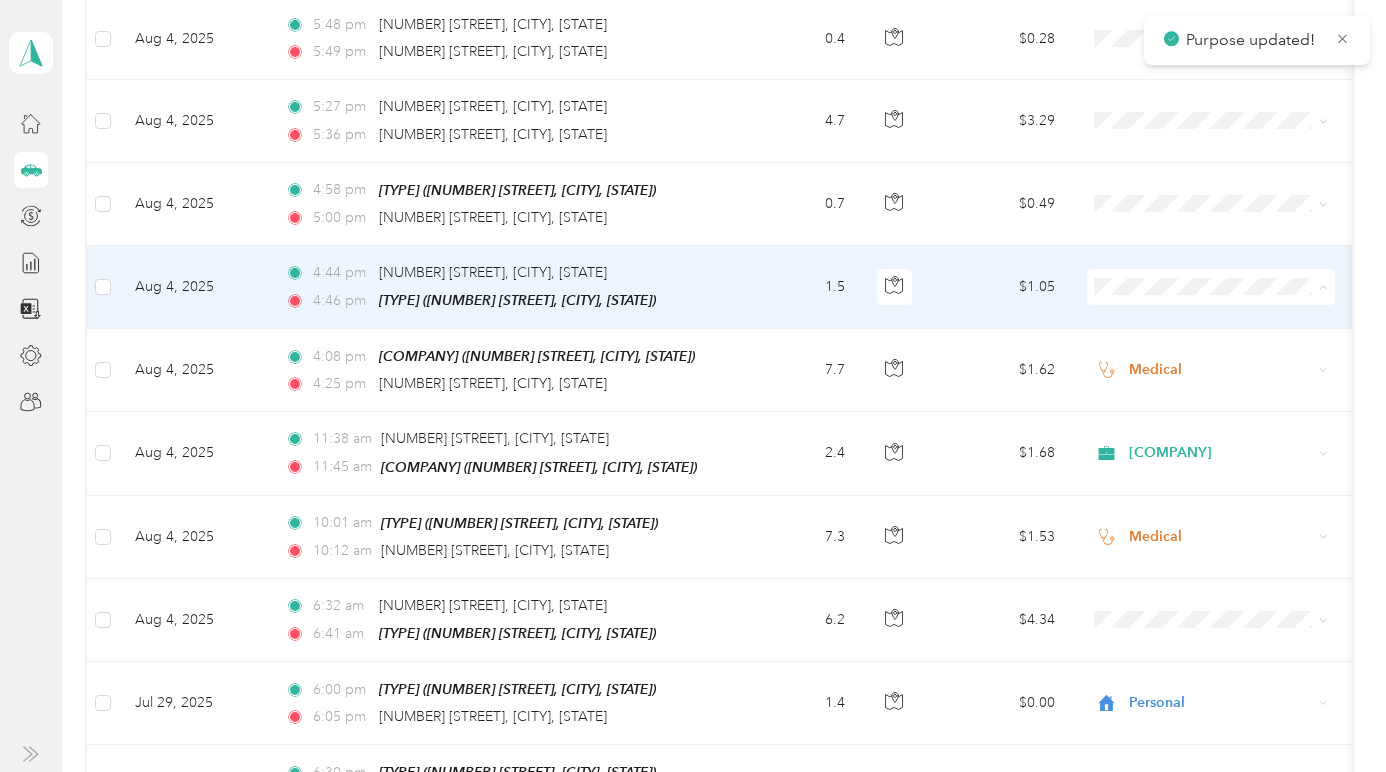 click on "Real Estate" at bounding box center [1228, 561] 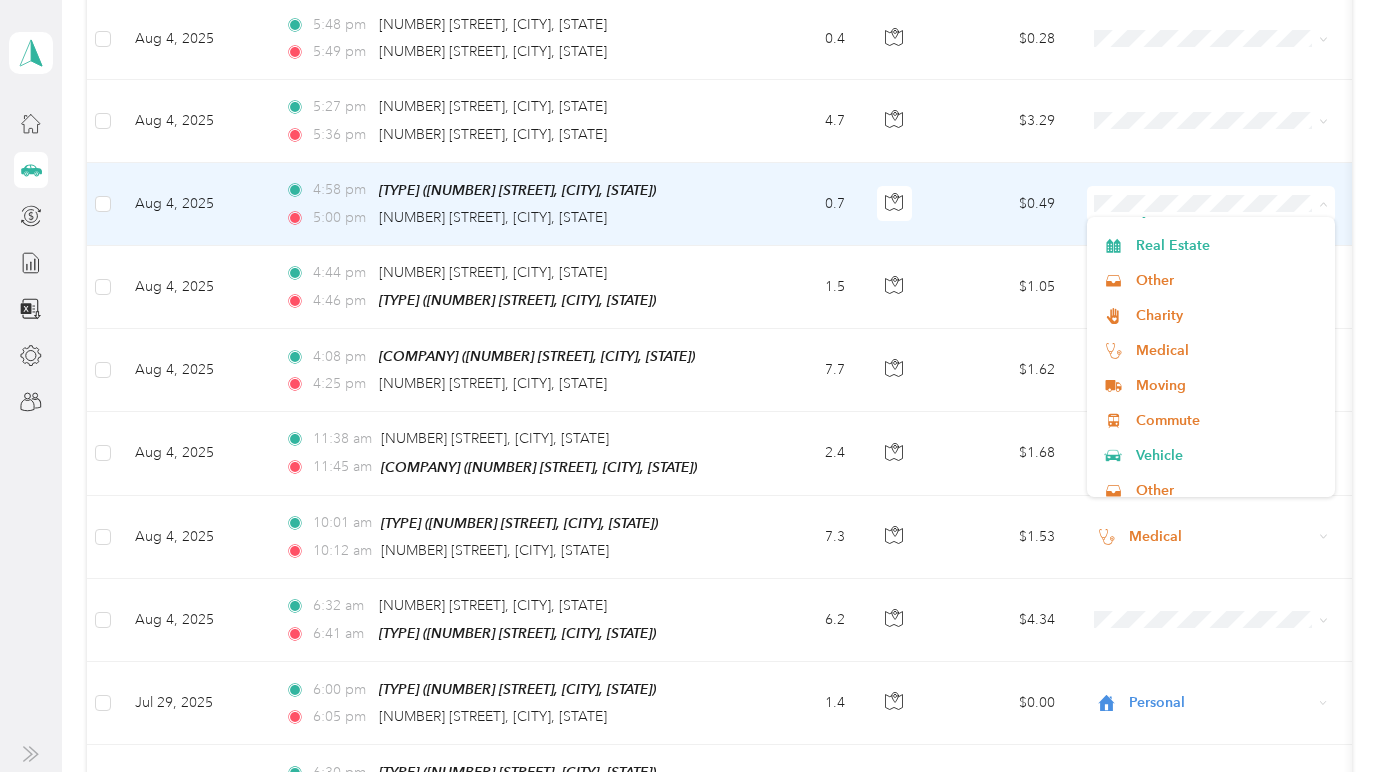 scroll, scrollTop: 236, scrollLeft: 0, axis: vertical 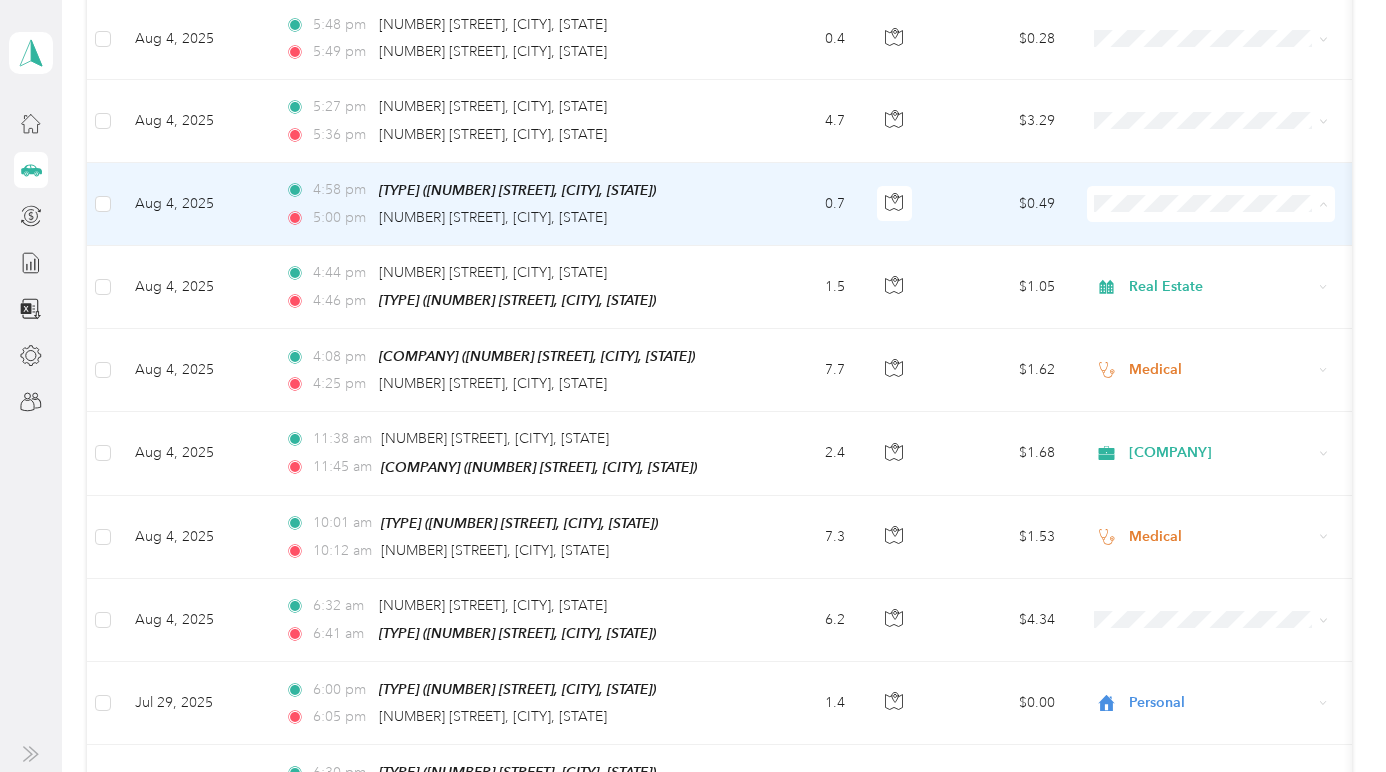 click on "Medical" at bounding box center [1228, 348] 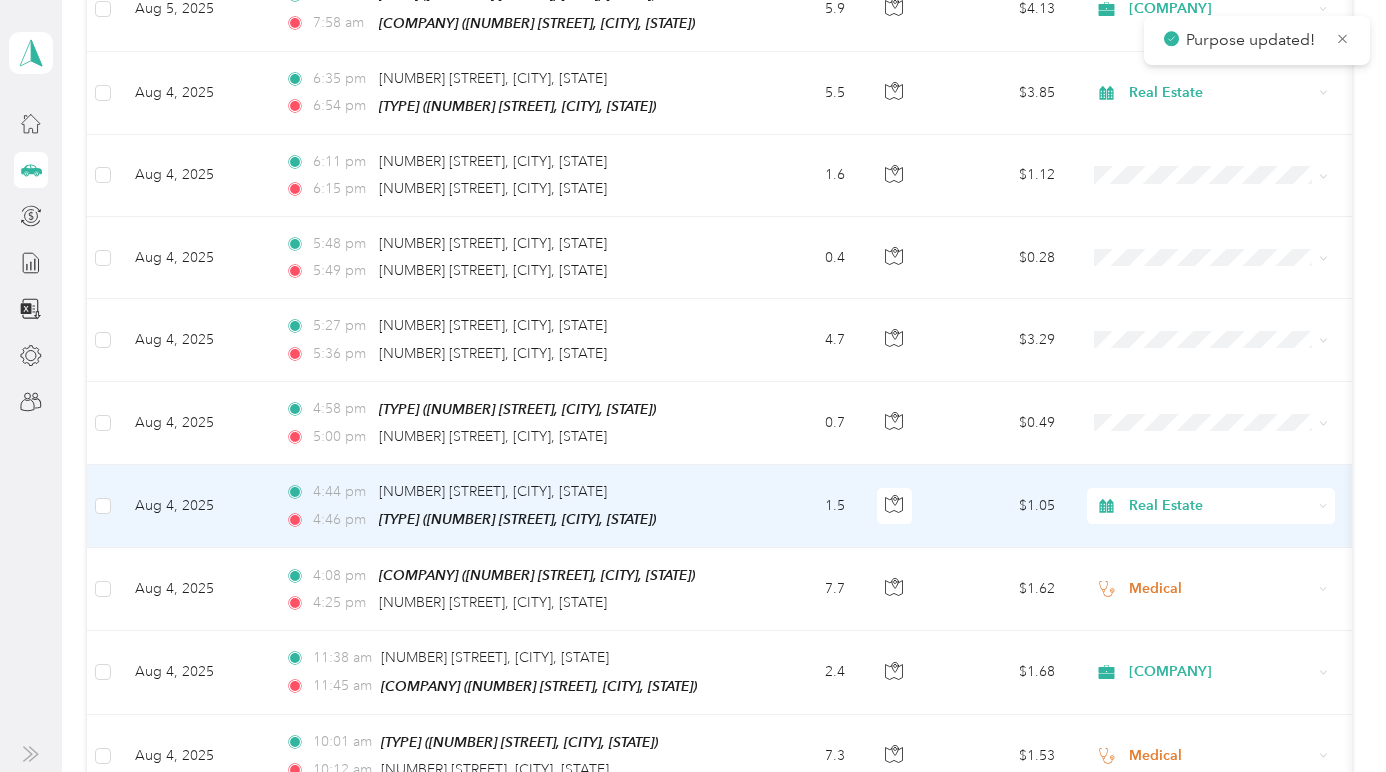 scroll, scrollTop: 453, scrollLeft: 0, axis: vertical 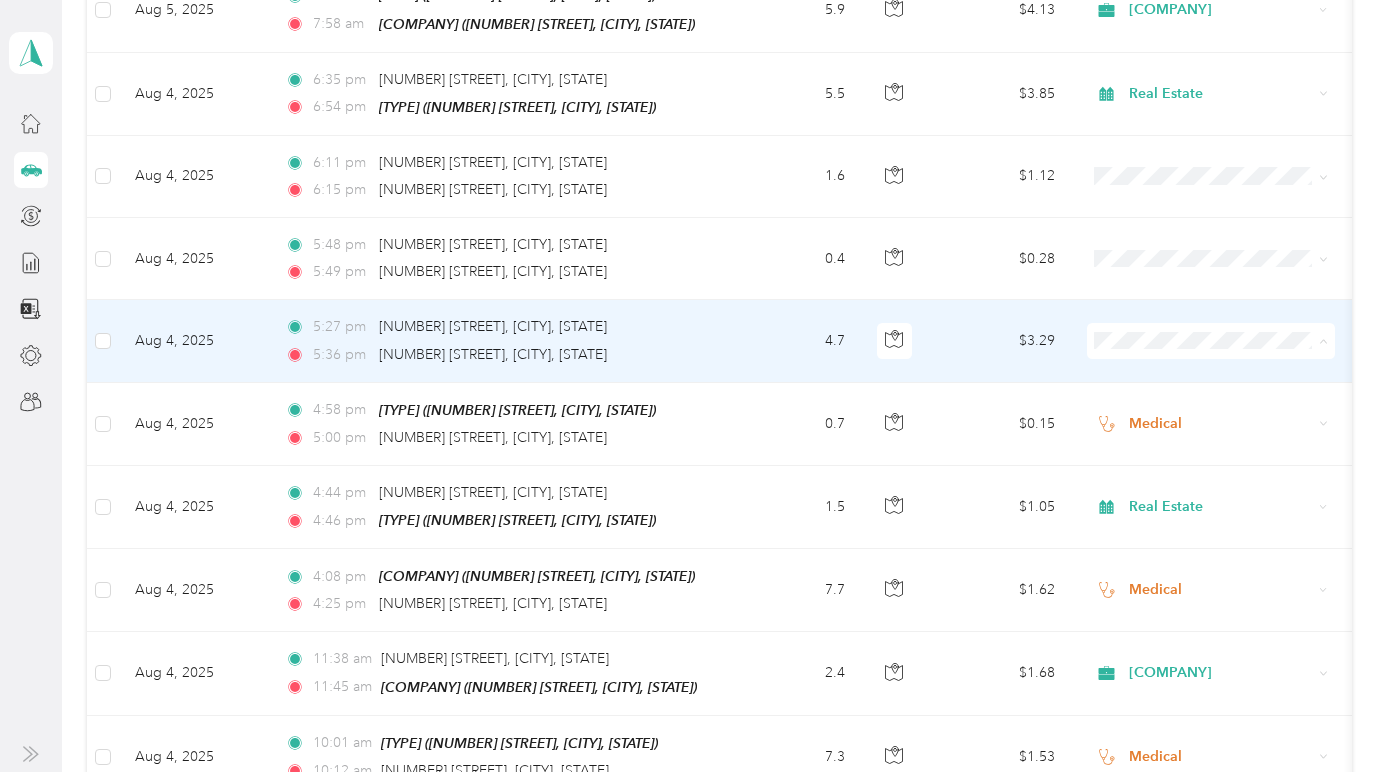 click on "Personal" at bounding box center [1228, 407] 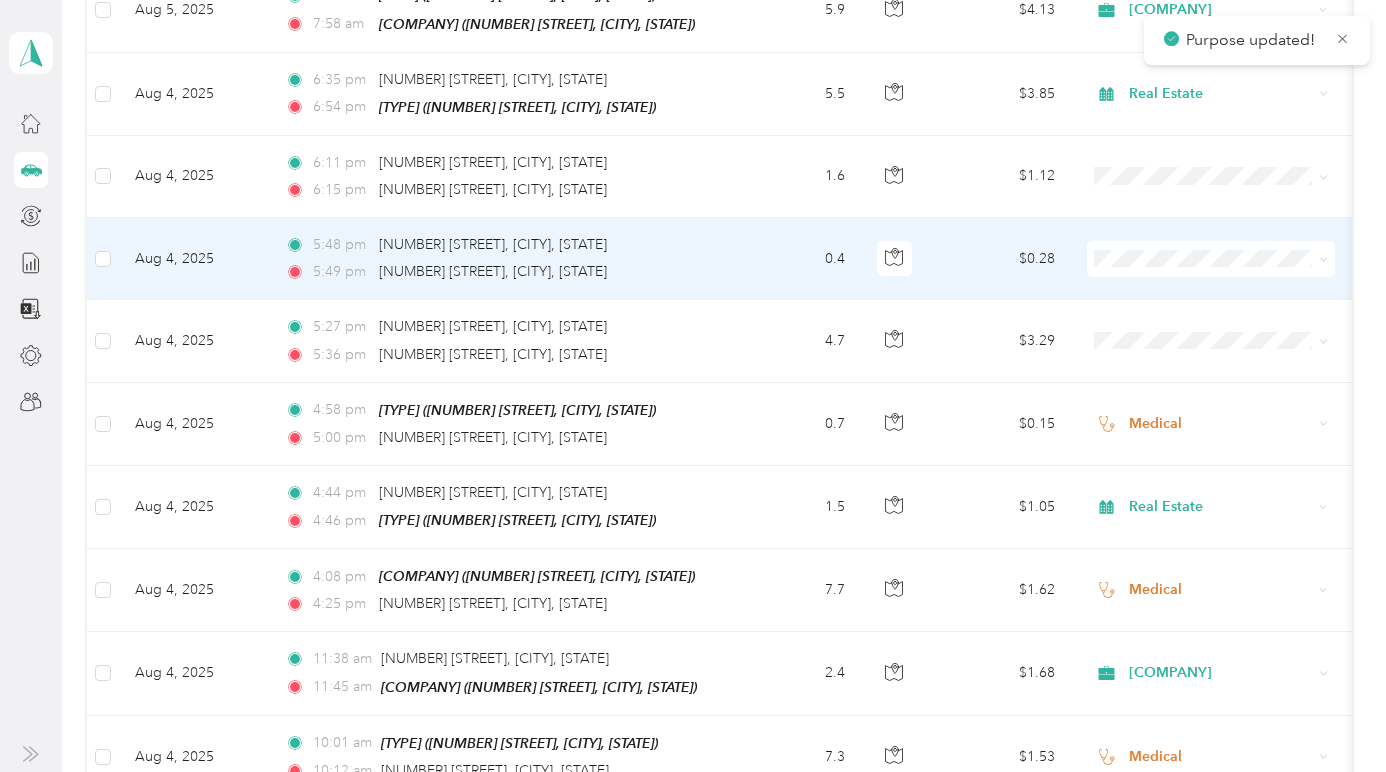click on "Work Personal Equipmentshare CenterPointe Hospital Spark Uber Lyft Real Estate Other Charity Medical Moving Commute Vehicle Other T-Mobile Hrs" at bounding box center [1211, 409] 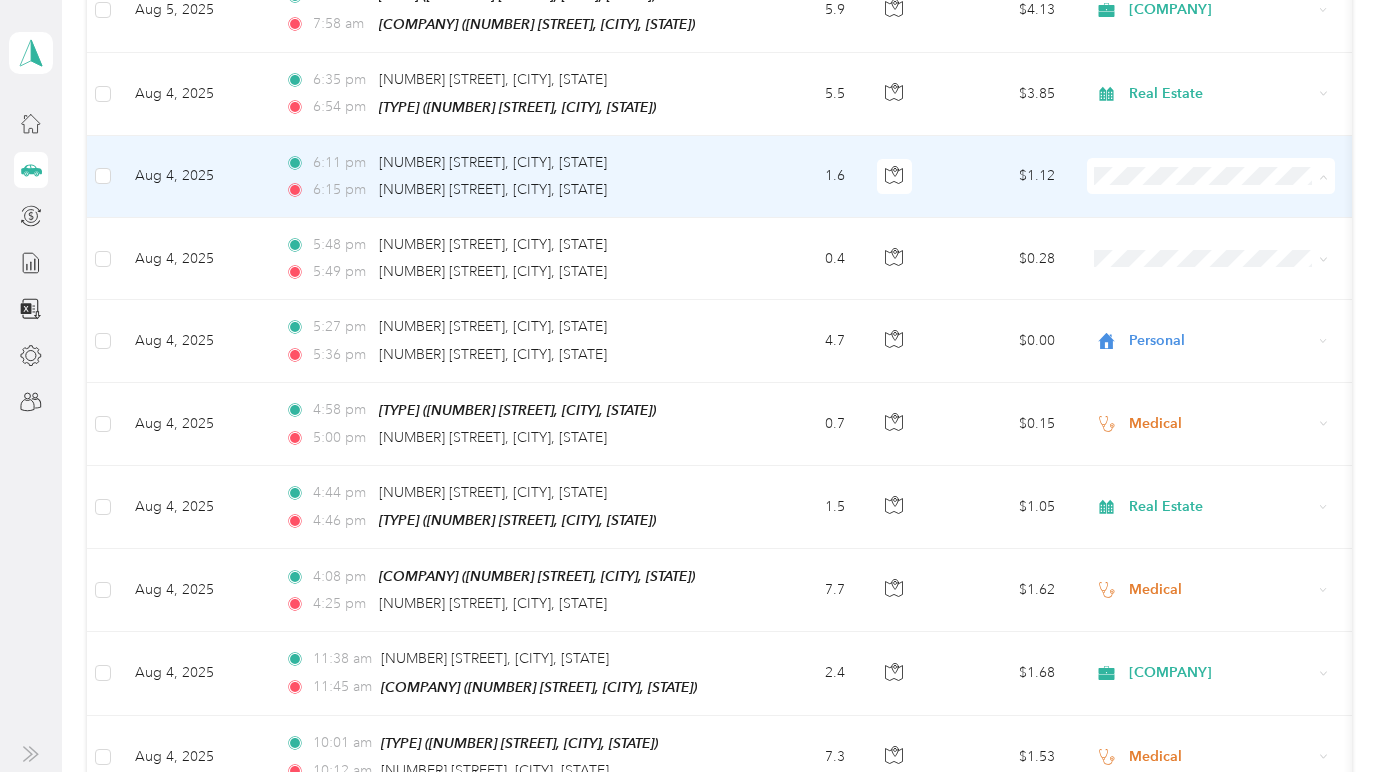 click on "Personal" at bounding box center [1228, 242] 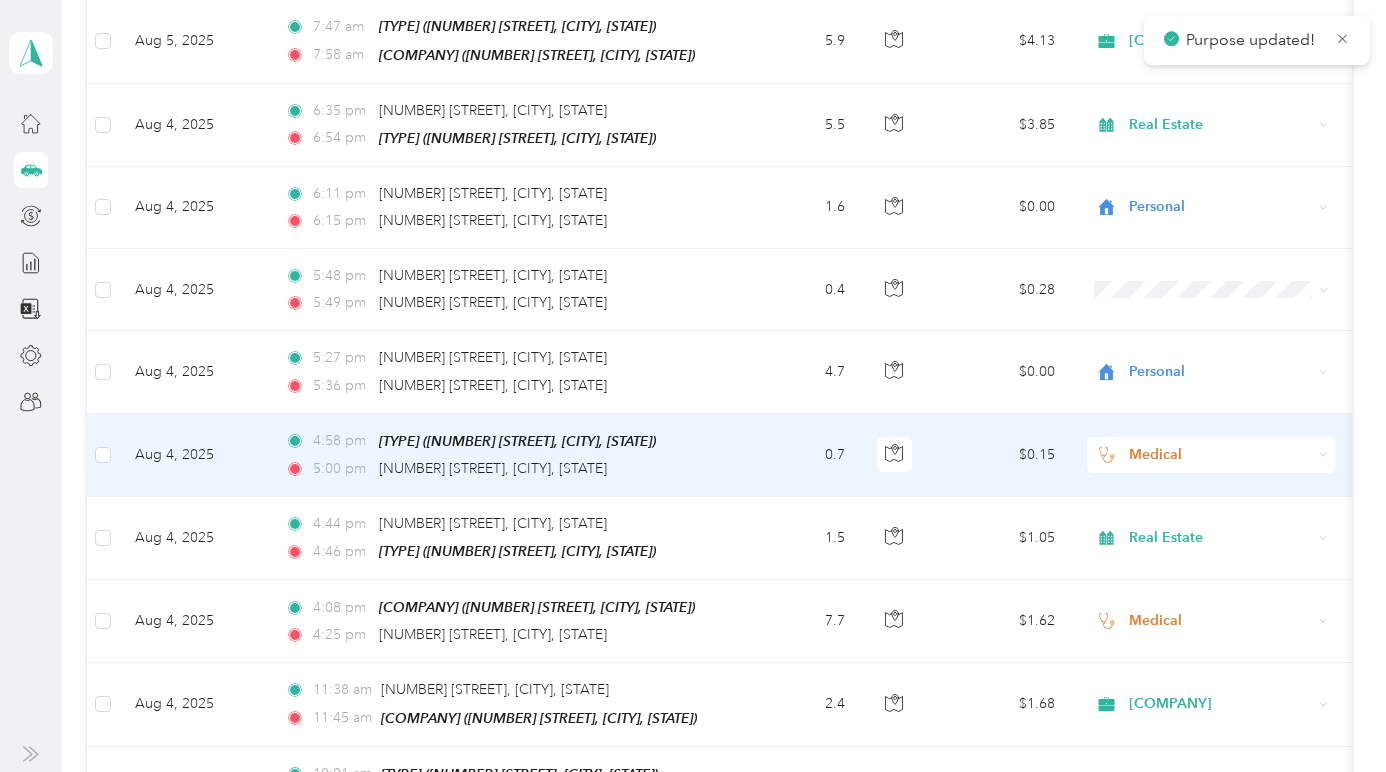 scroll, scrollTop: 402, scrollLeft: 0, axis: vertical 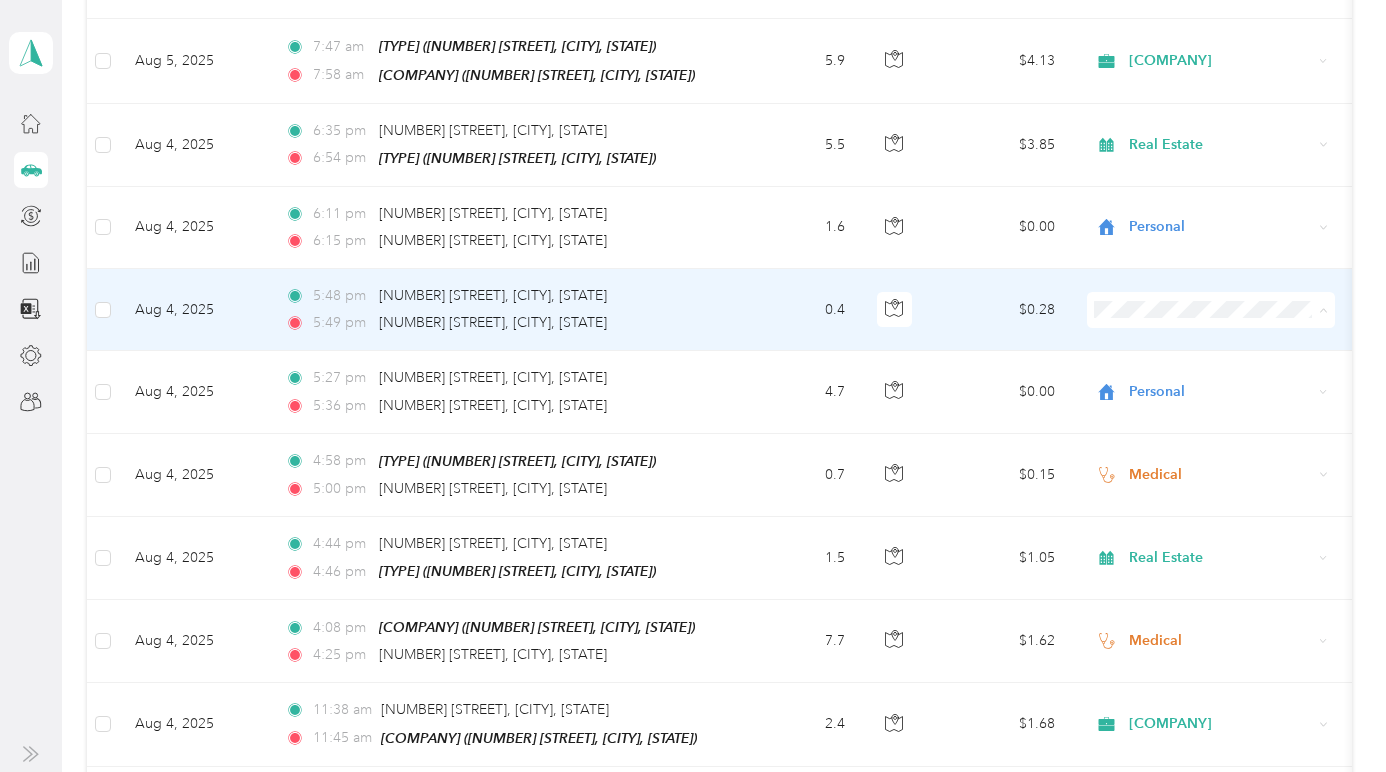 click on "Personal" at bounding box center [1228, 376] 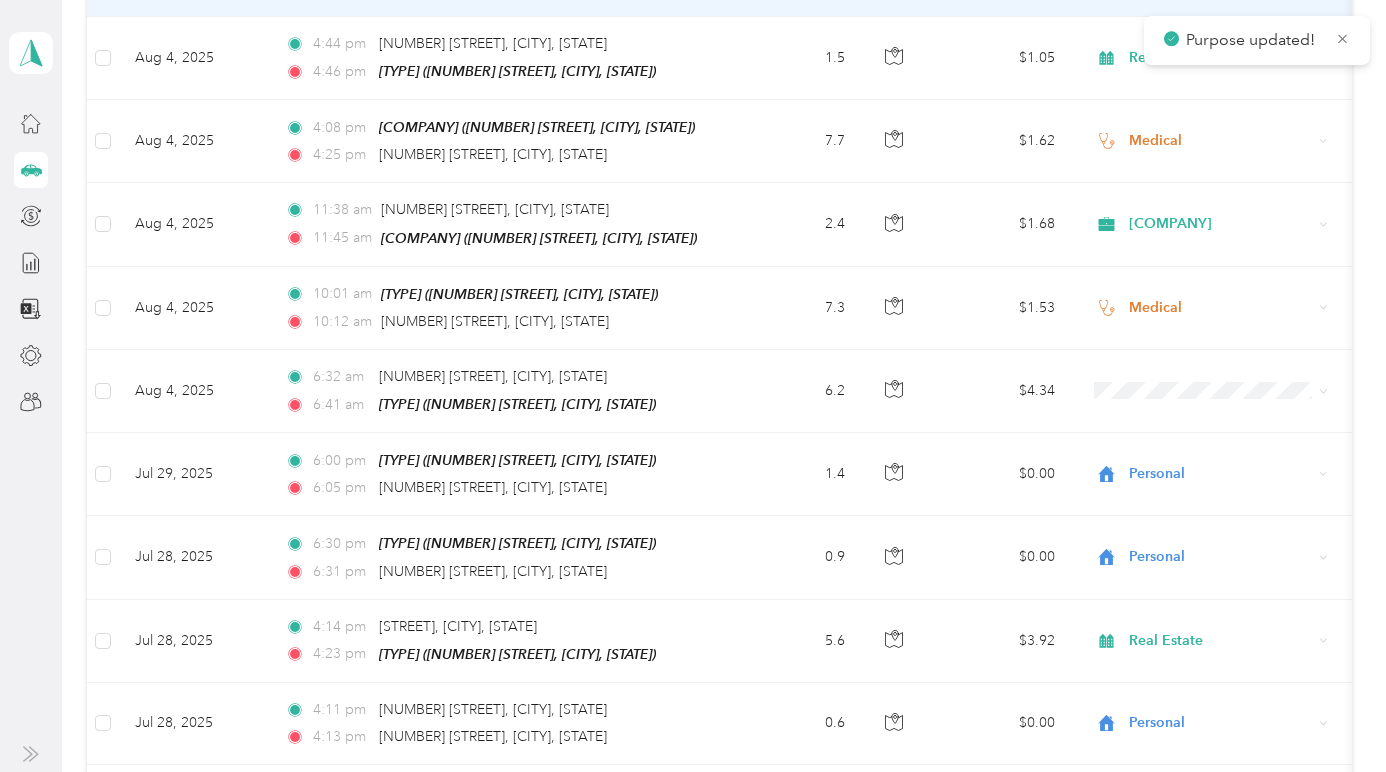 scroll, scrollTop: 967, scrollLeft: 0, axis: vertical 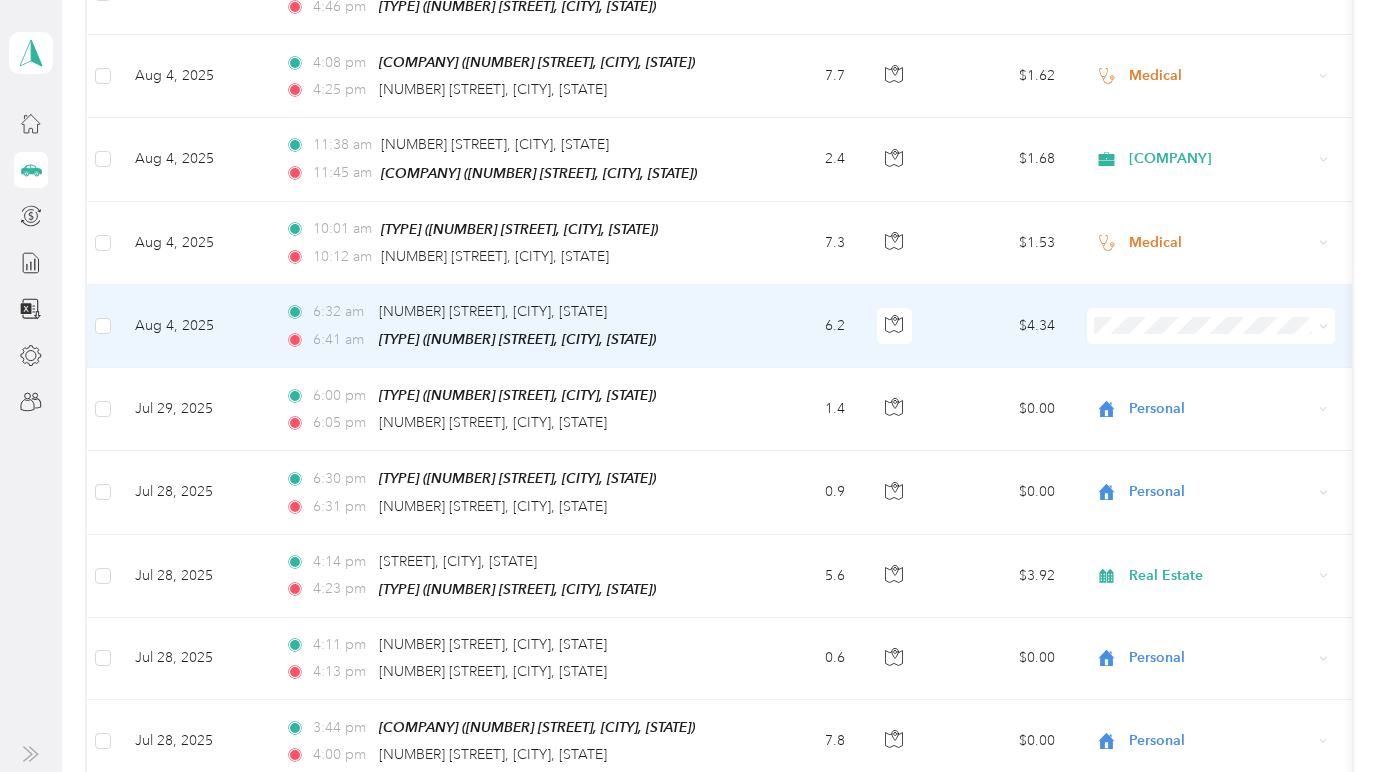 click on "Real Estate" at bounding box center (1228, 596) 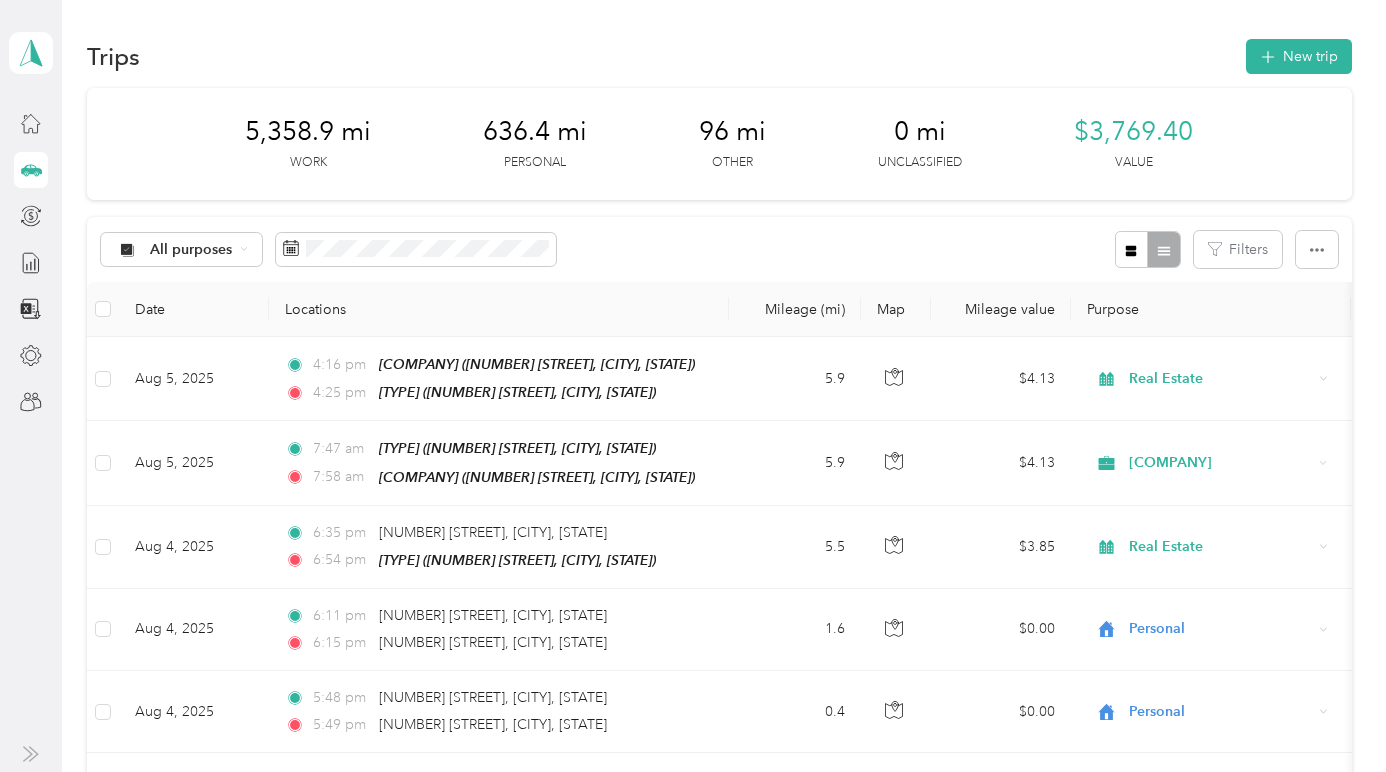 scroll, scrollTop: 0, scrollLeft: 0, axis: both 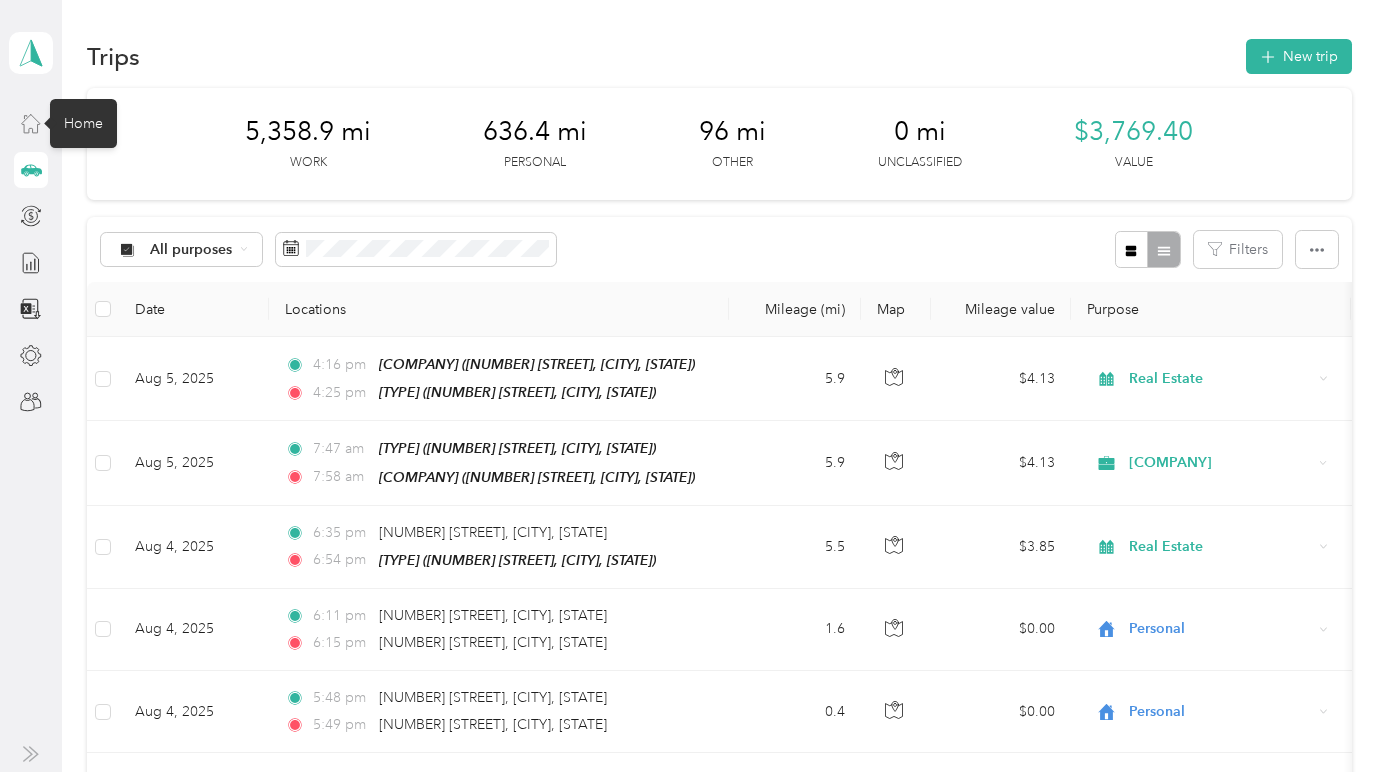click 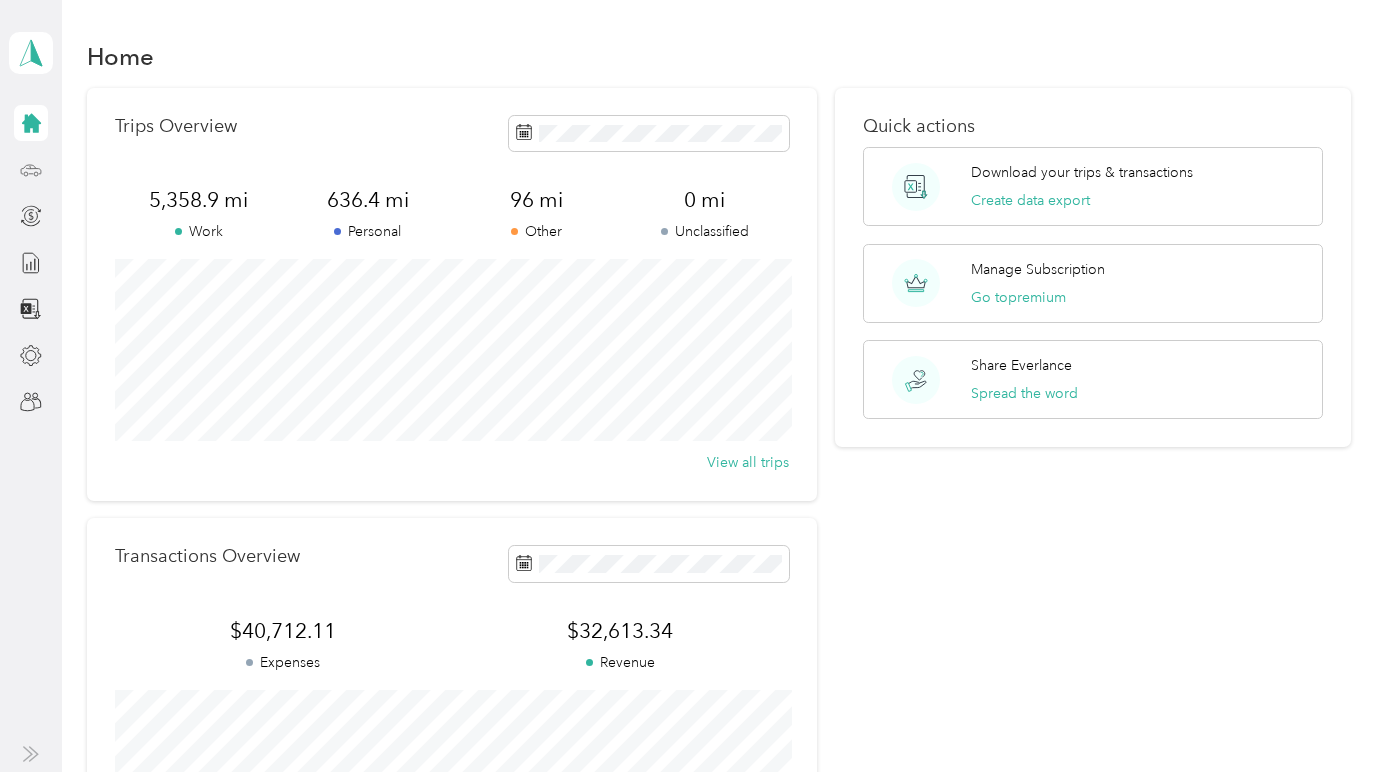 click 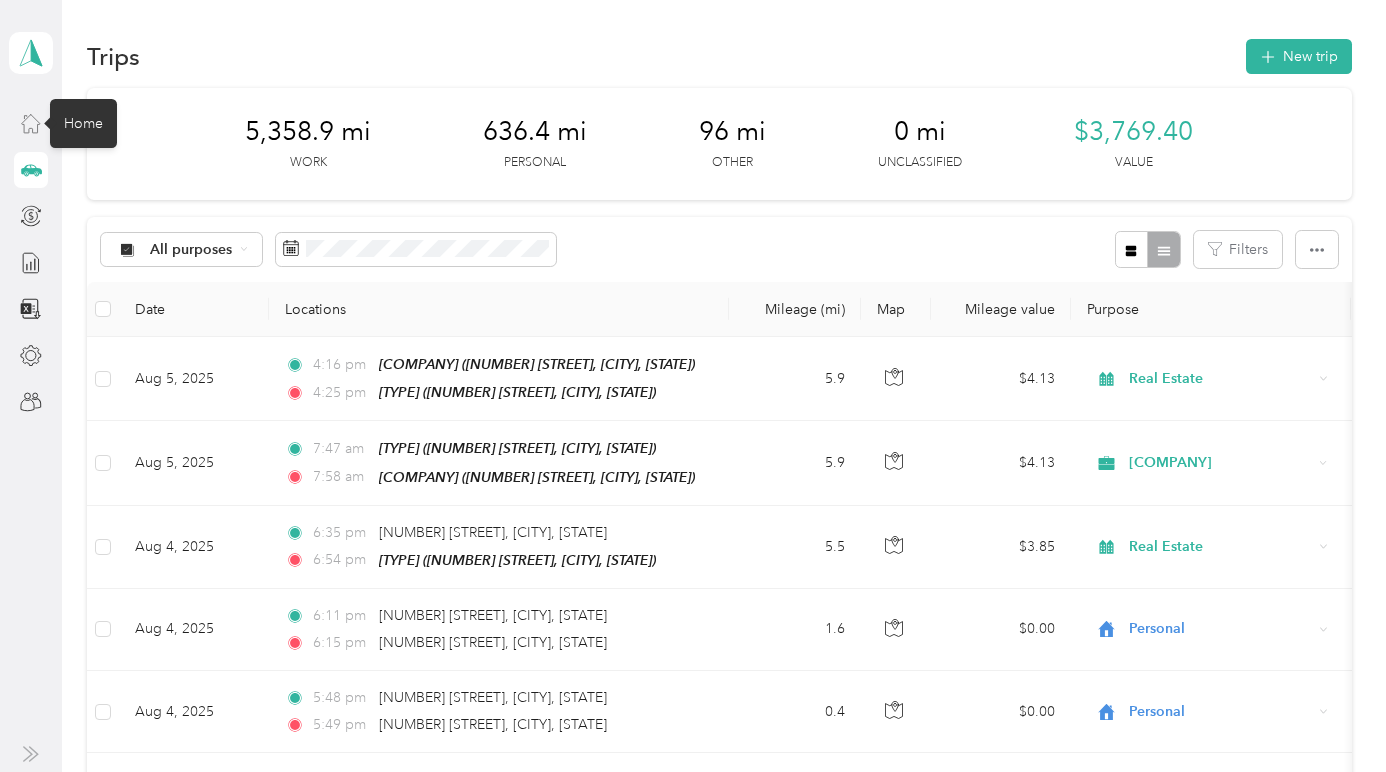 click 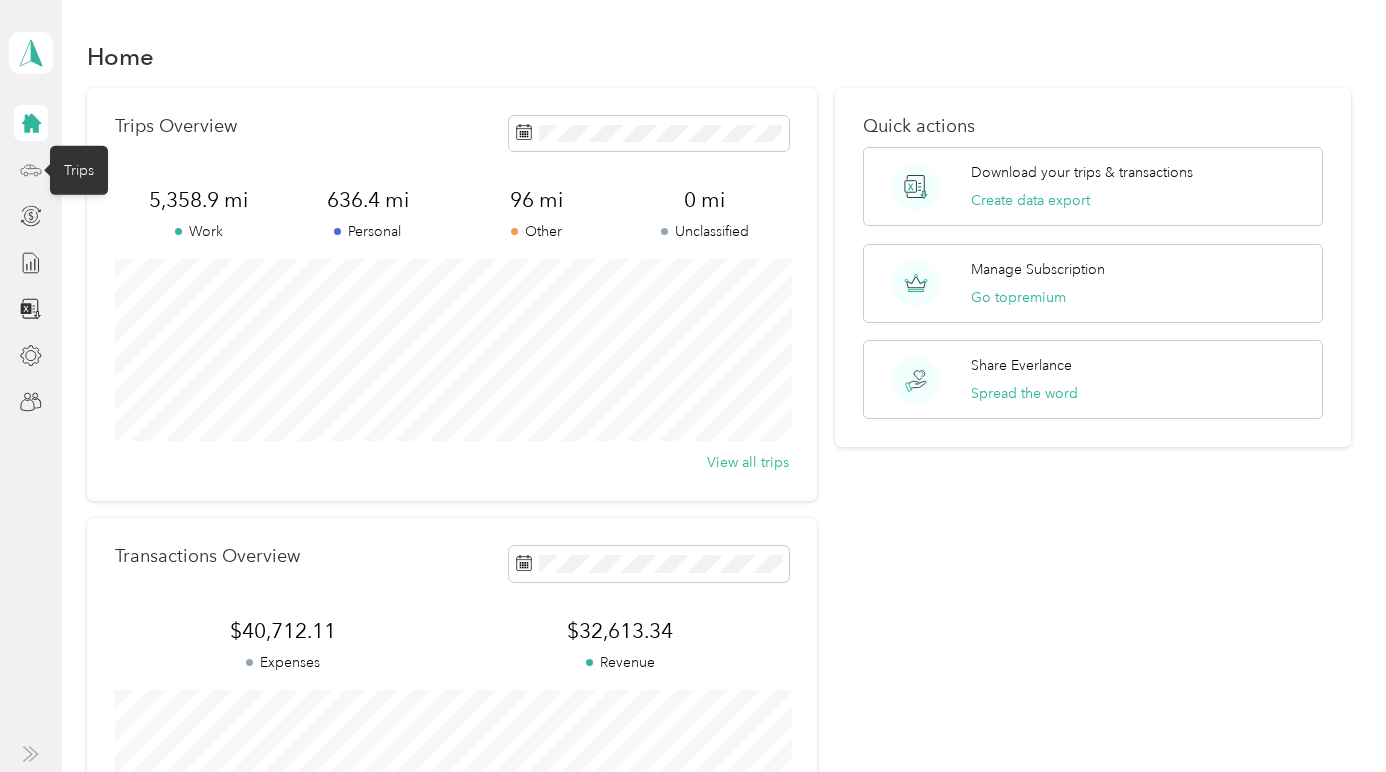 click 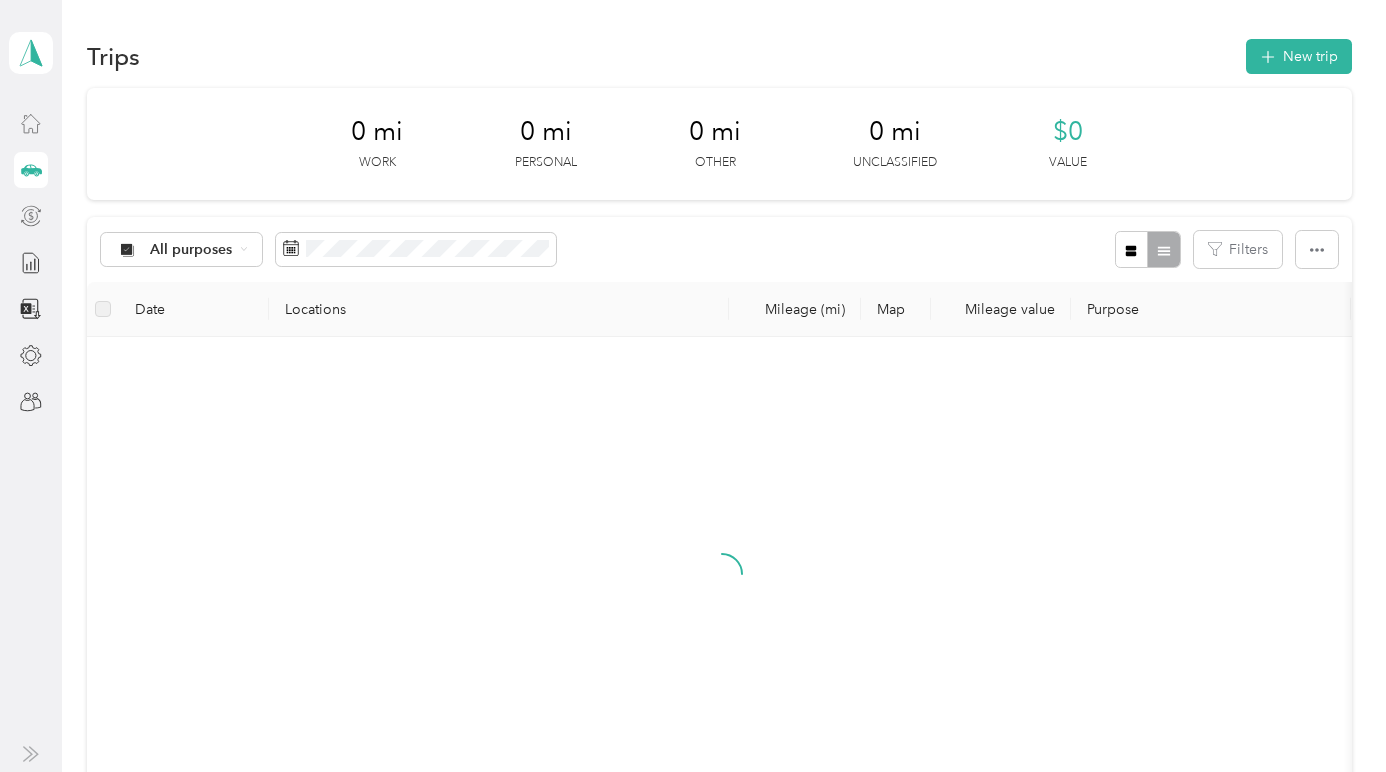 click at bounding box center [31, 216] 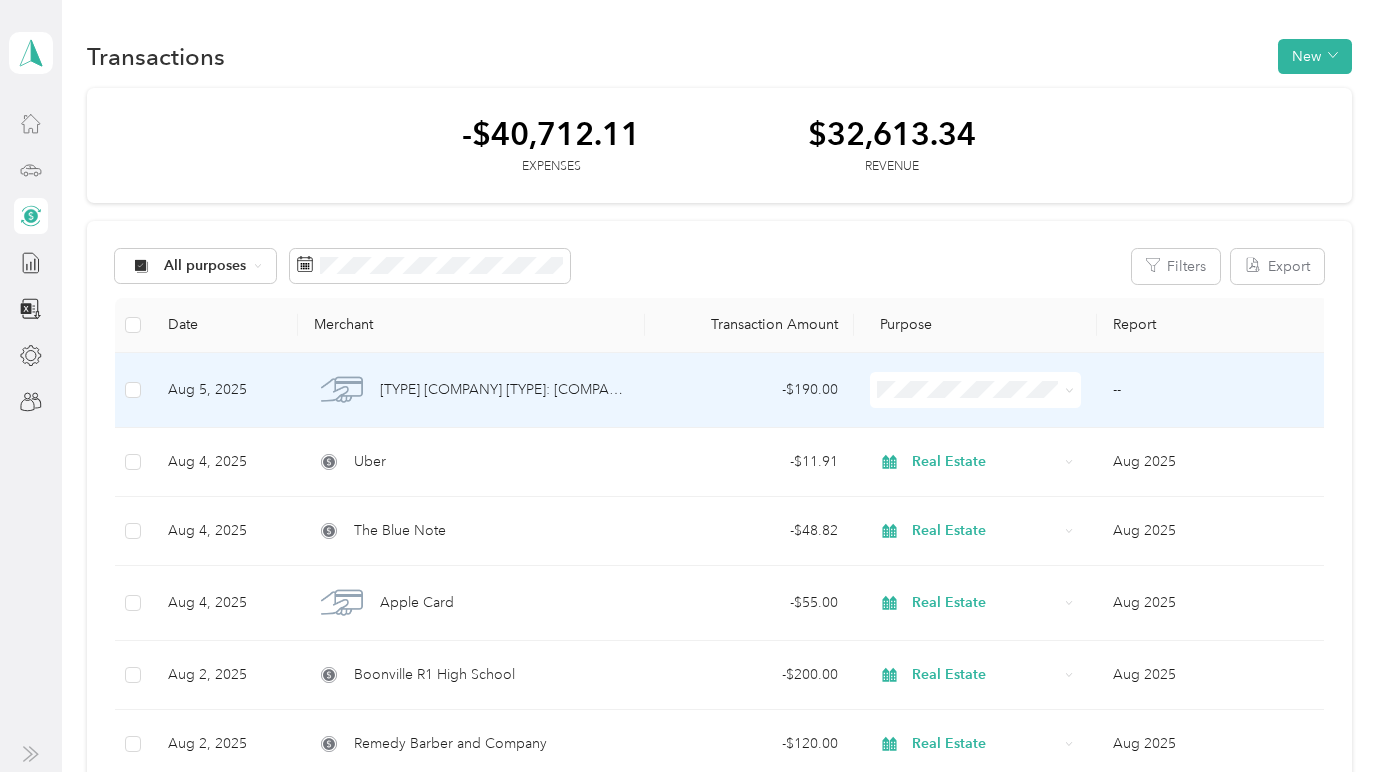 click on "-  $190.00" at bounding box center [749, 390] 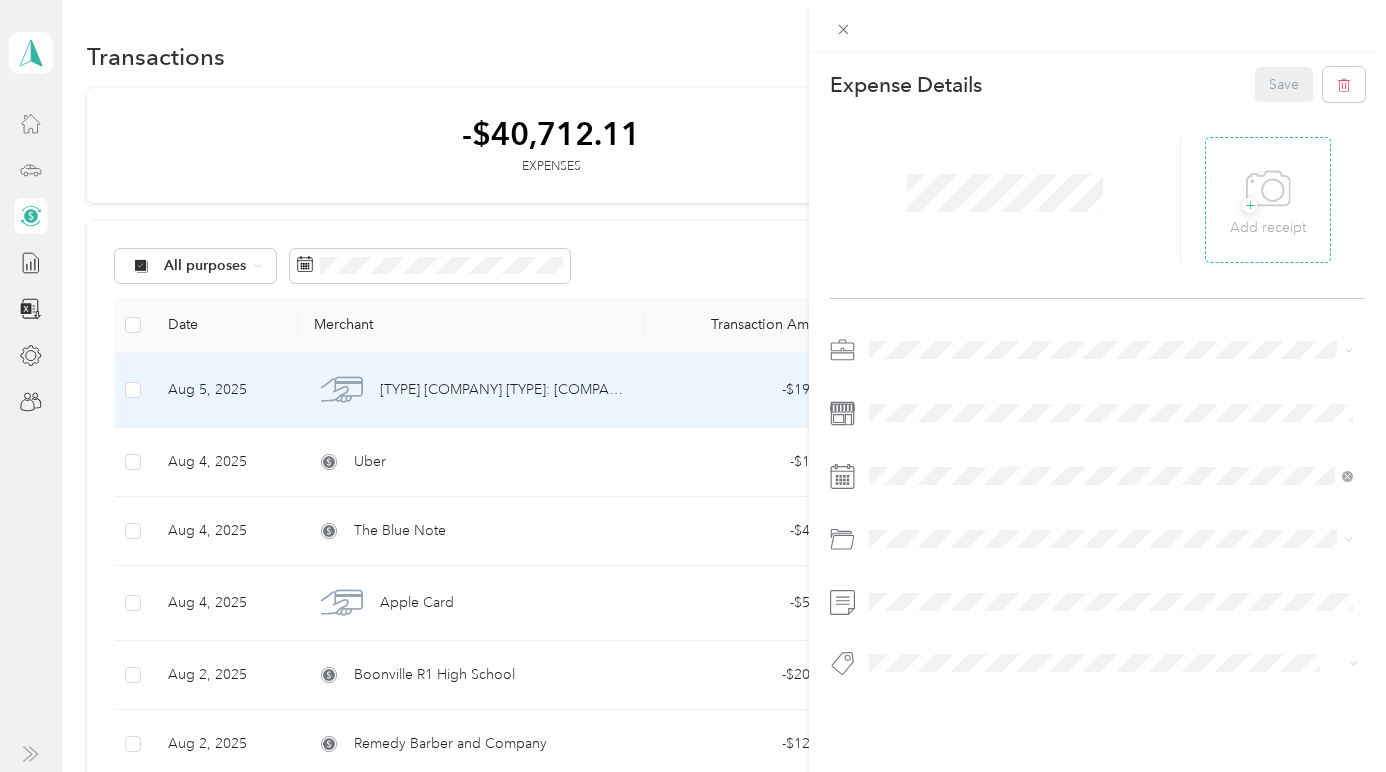 click on "+ Add receipt" at bounding box center [1268, 200] 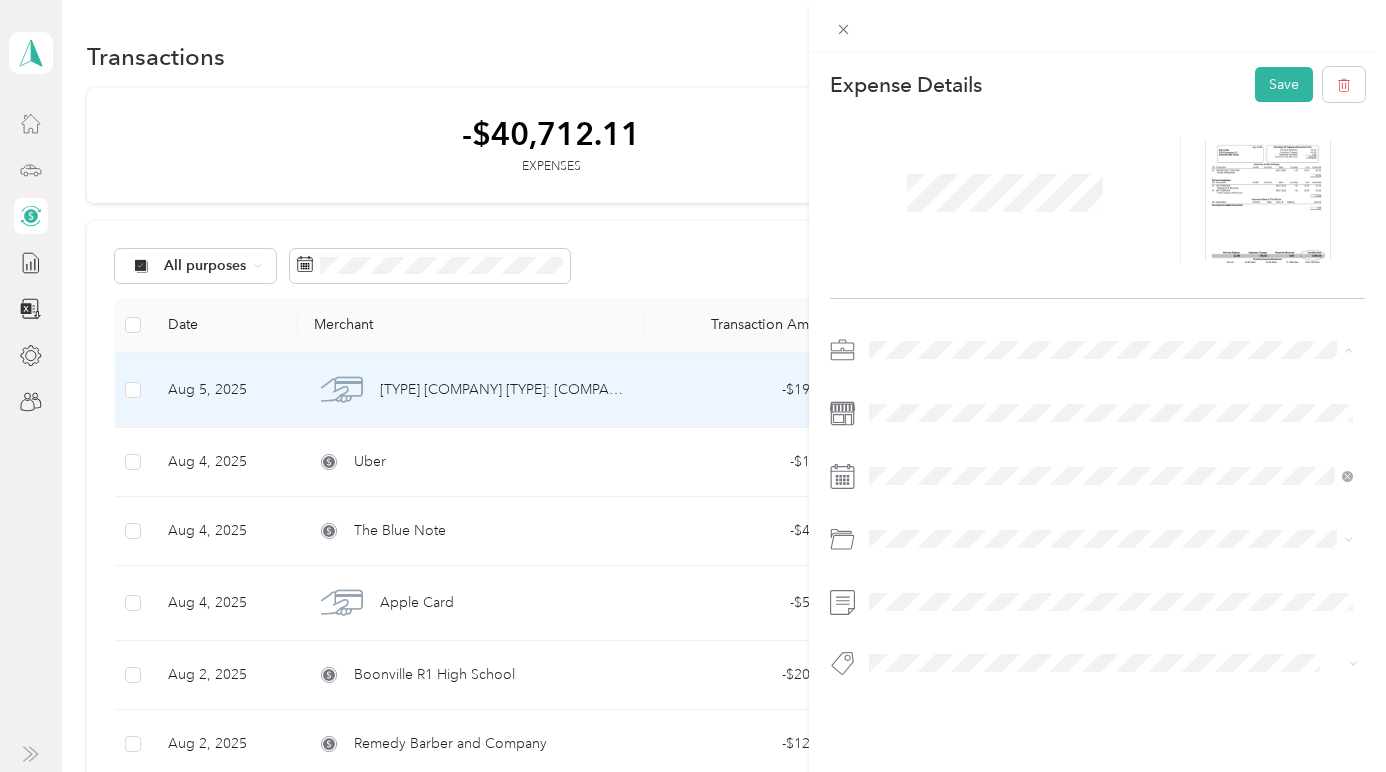 click on "Real Estate" at bounding box center (1111, 630) 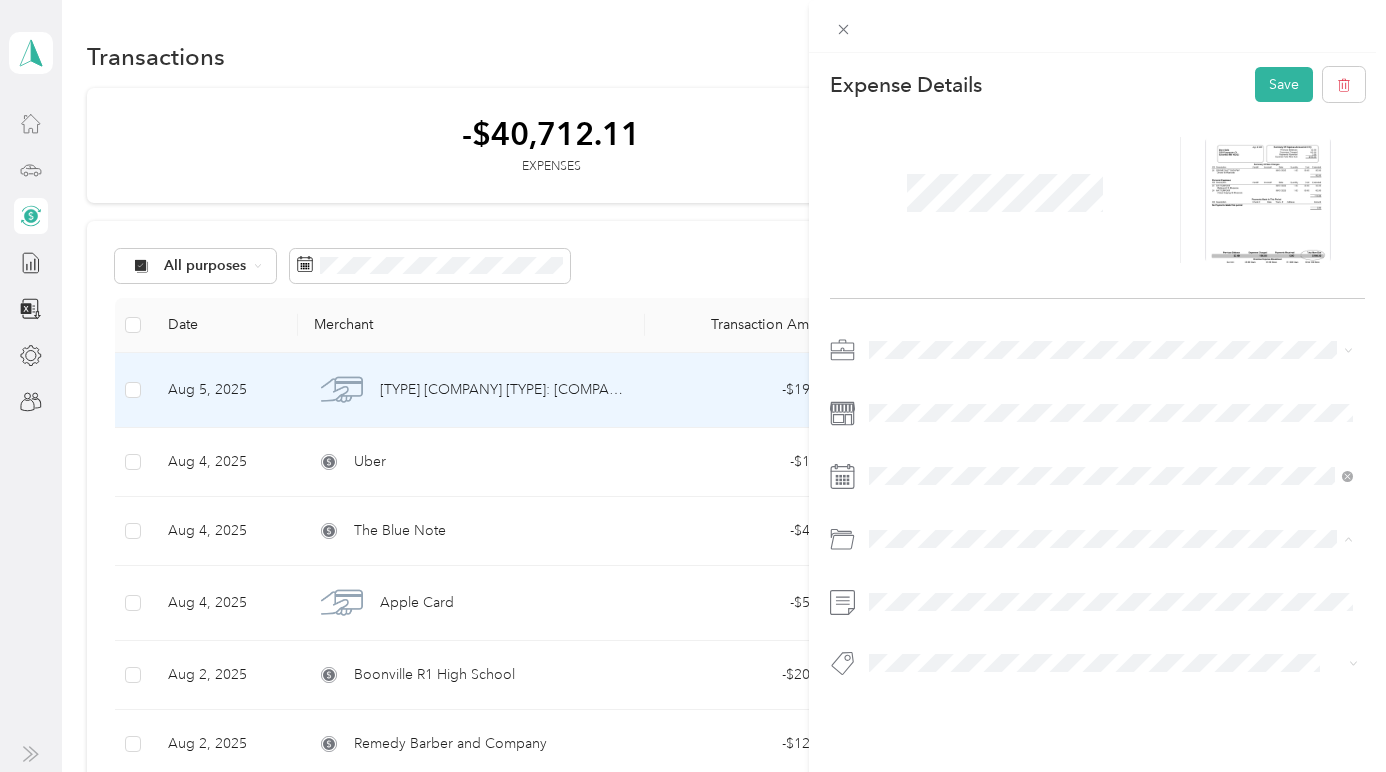 click on "Advertising and Marketing" at bounding box center [959, 619] 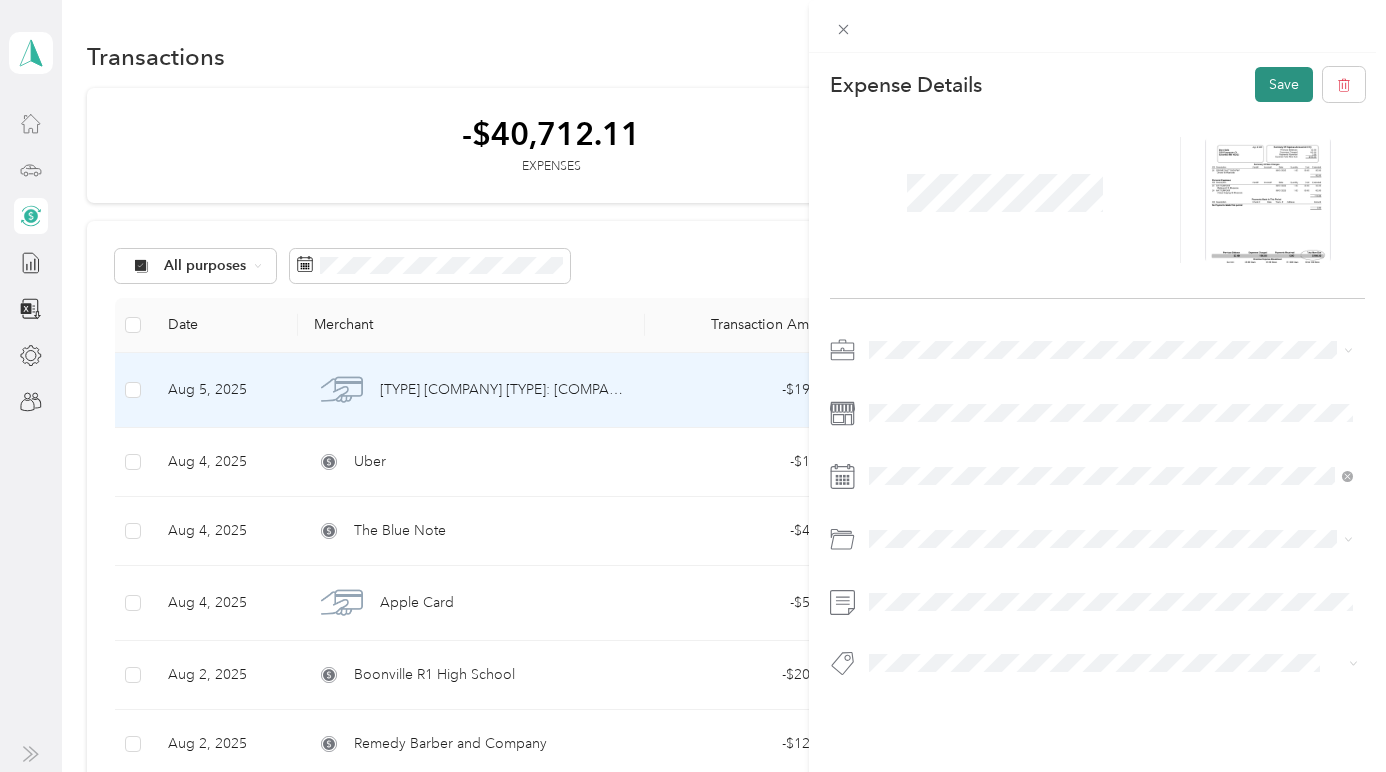 click on "Save" at bounding box center [1284, 84] 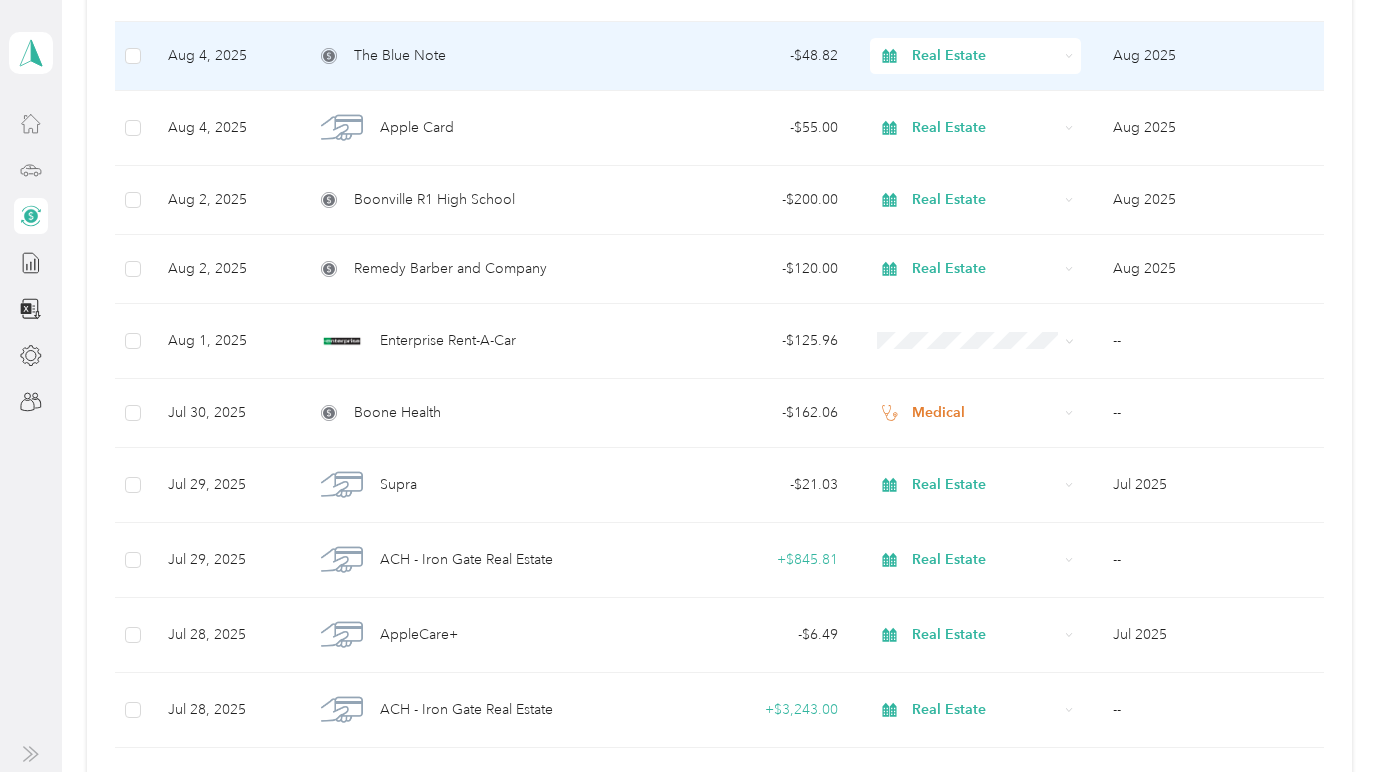 scroll, scrollTop: 489, scrollLeft: 0, axis: vertical 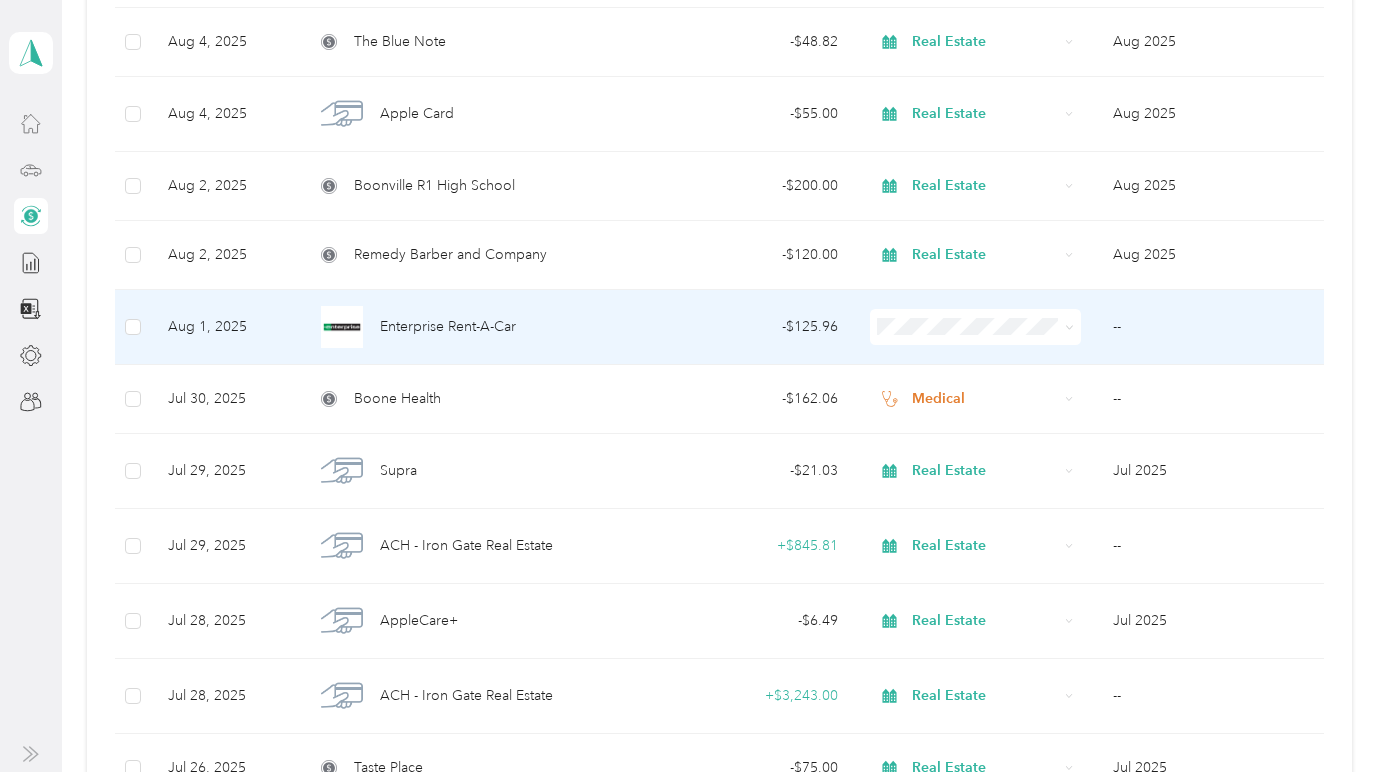 click on "-  $125.96" at bounding box center (749, 327) 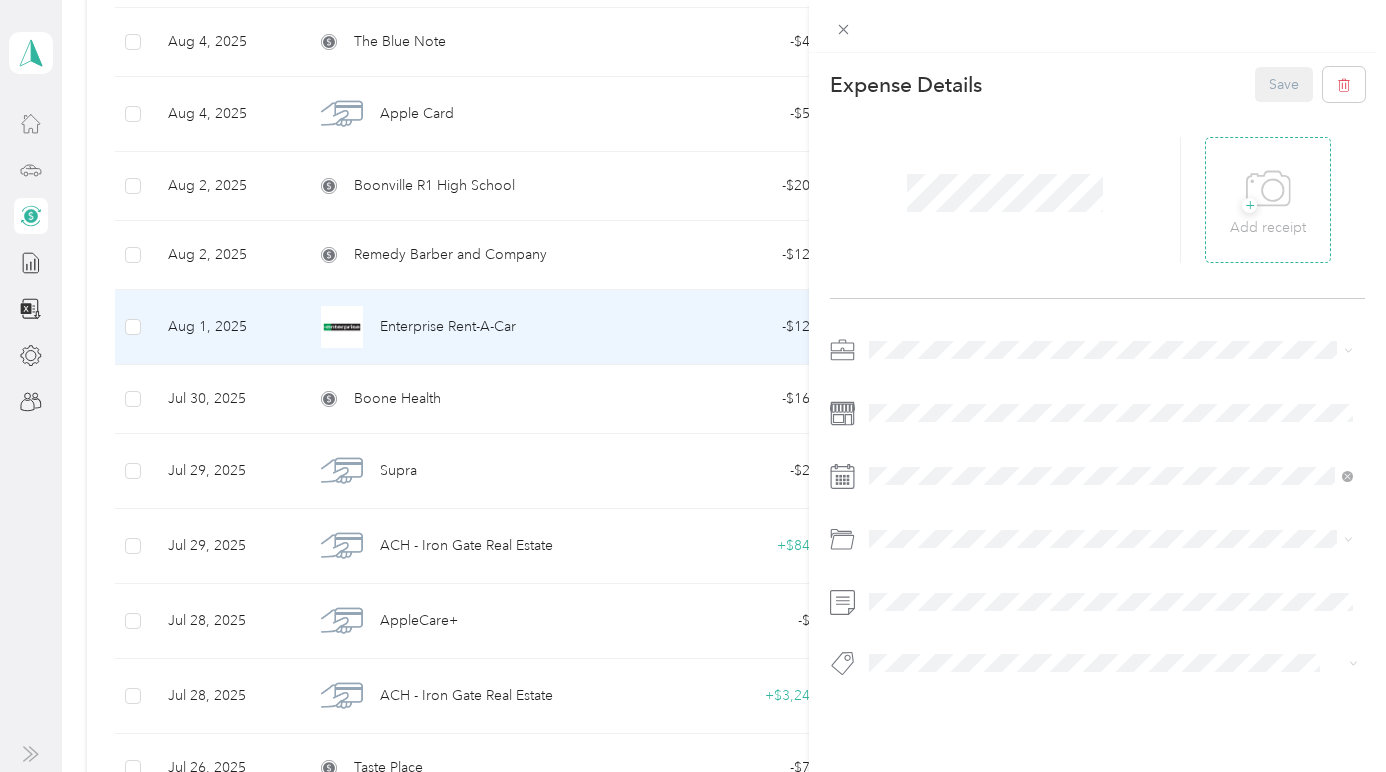 click 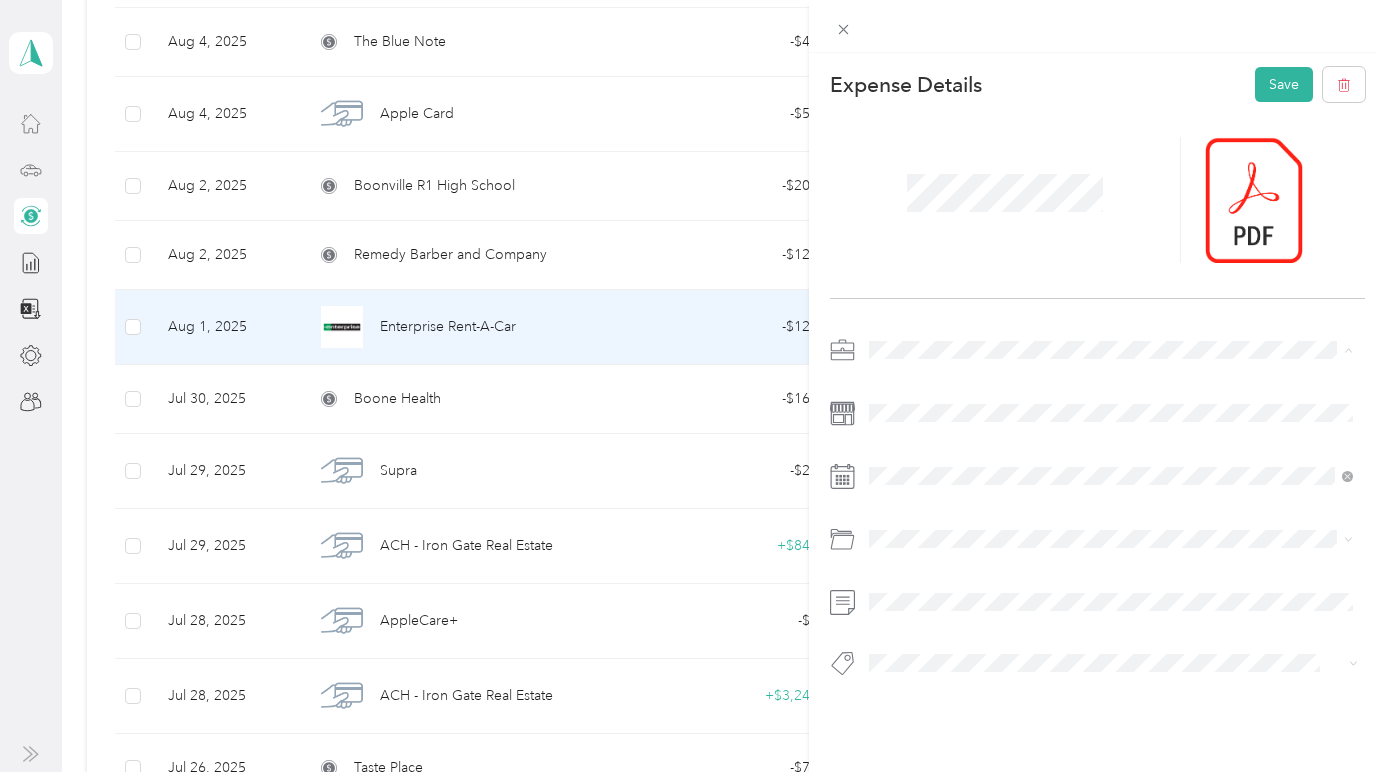 click on "Real Estate" at bounding box center [1111, 630] 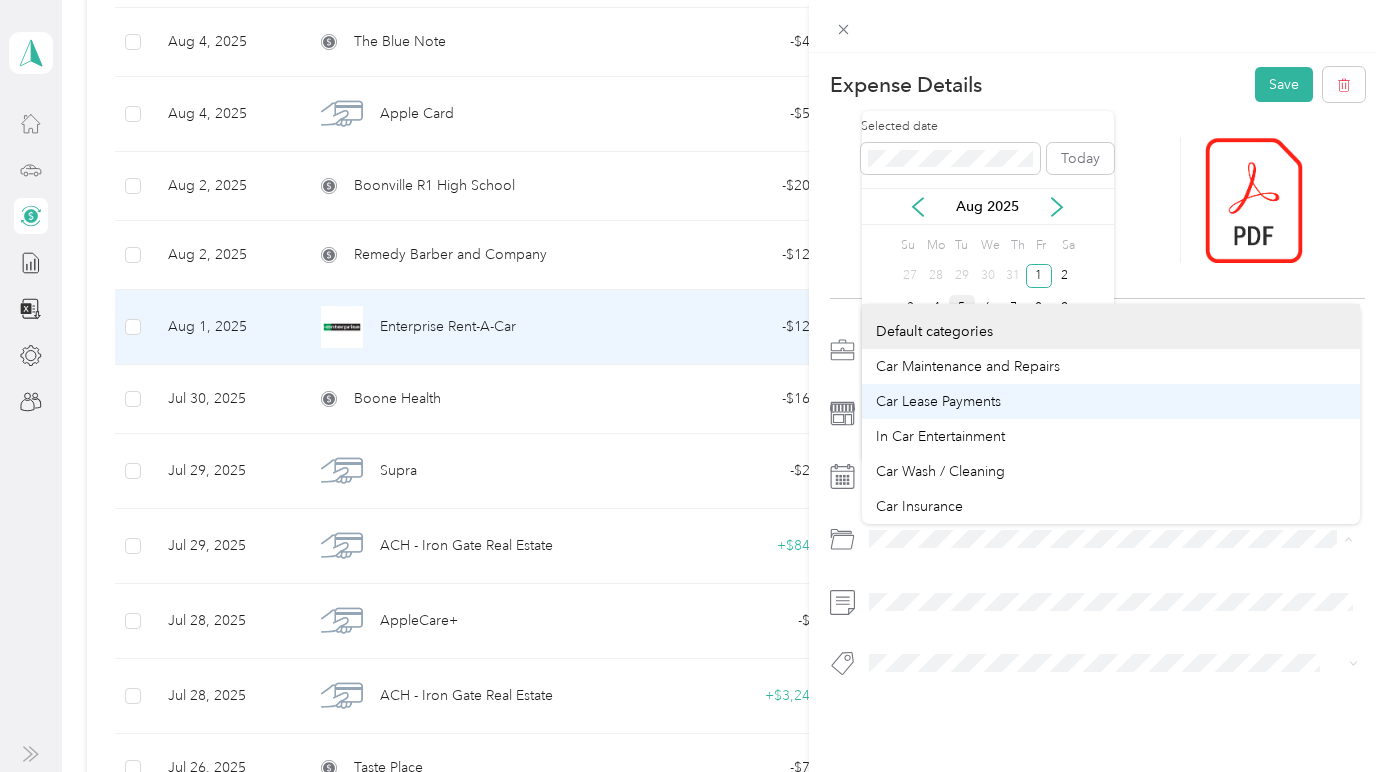 scroll, scrollTop: 0, scrollLeft: 0, axis: both 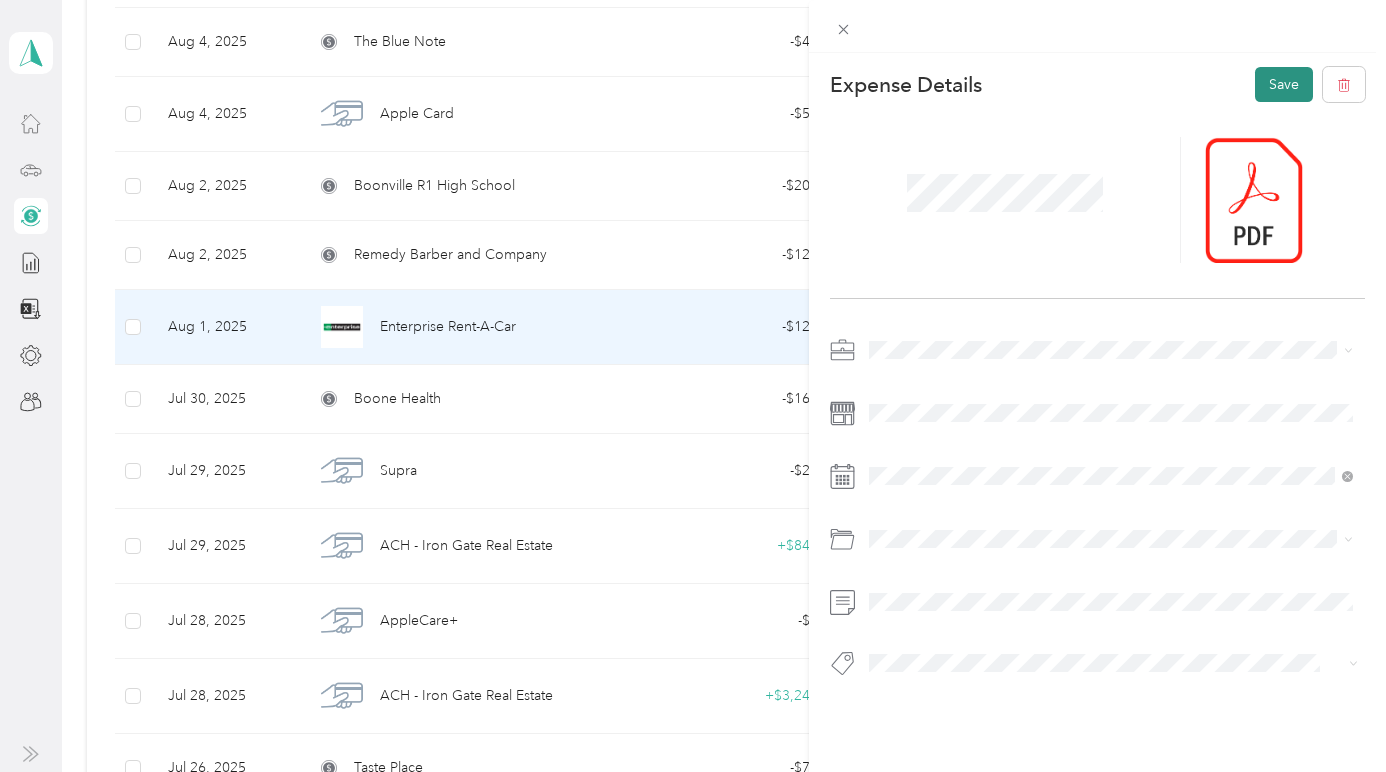 click on "Save" at bounding box center (1284, 84) 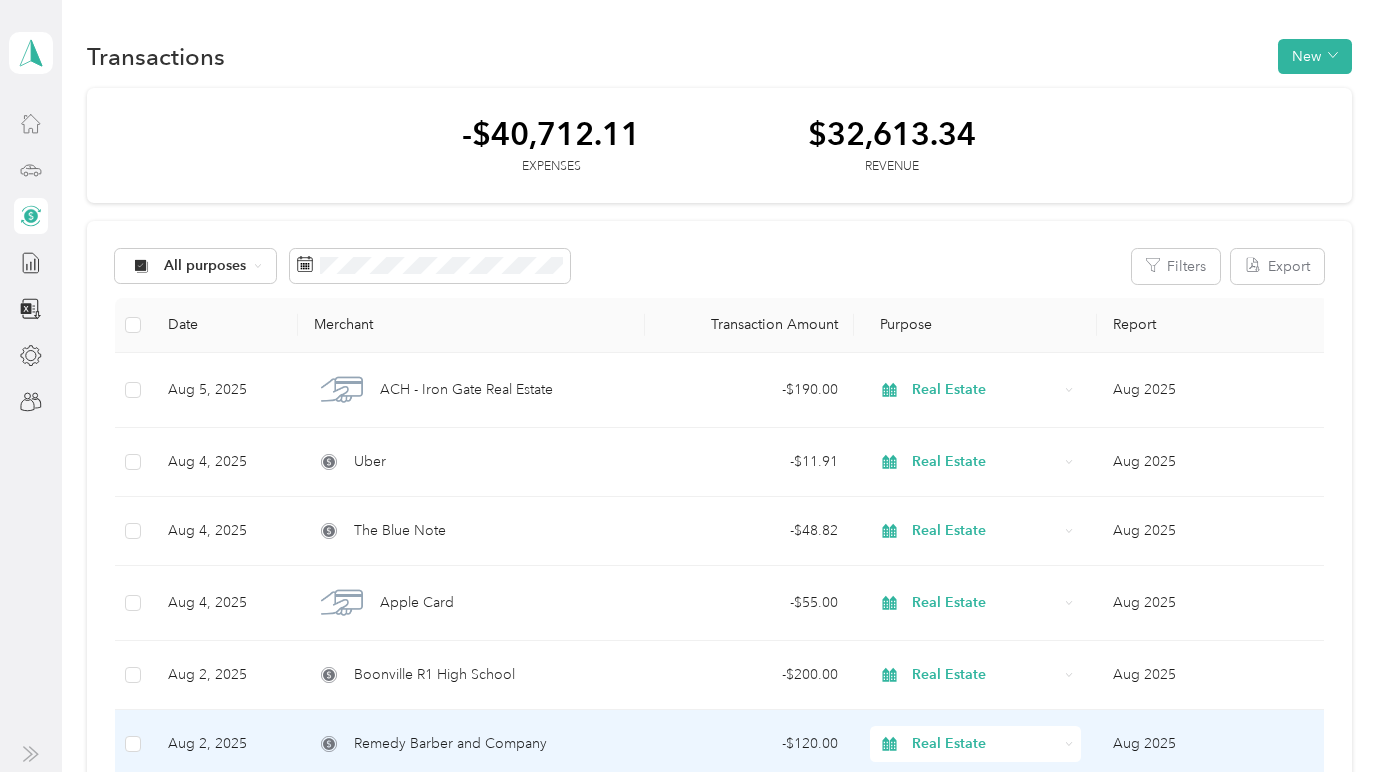 scroll, scrollTop: 0, scrollLeft: 0, axis: both 